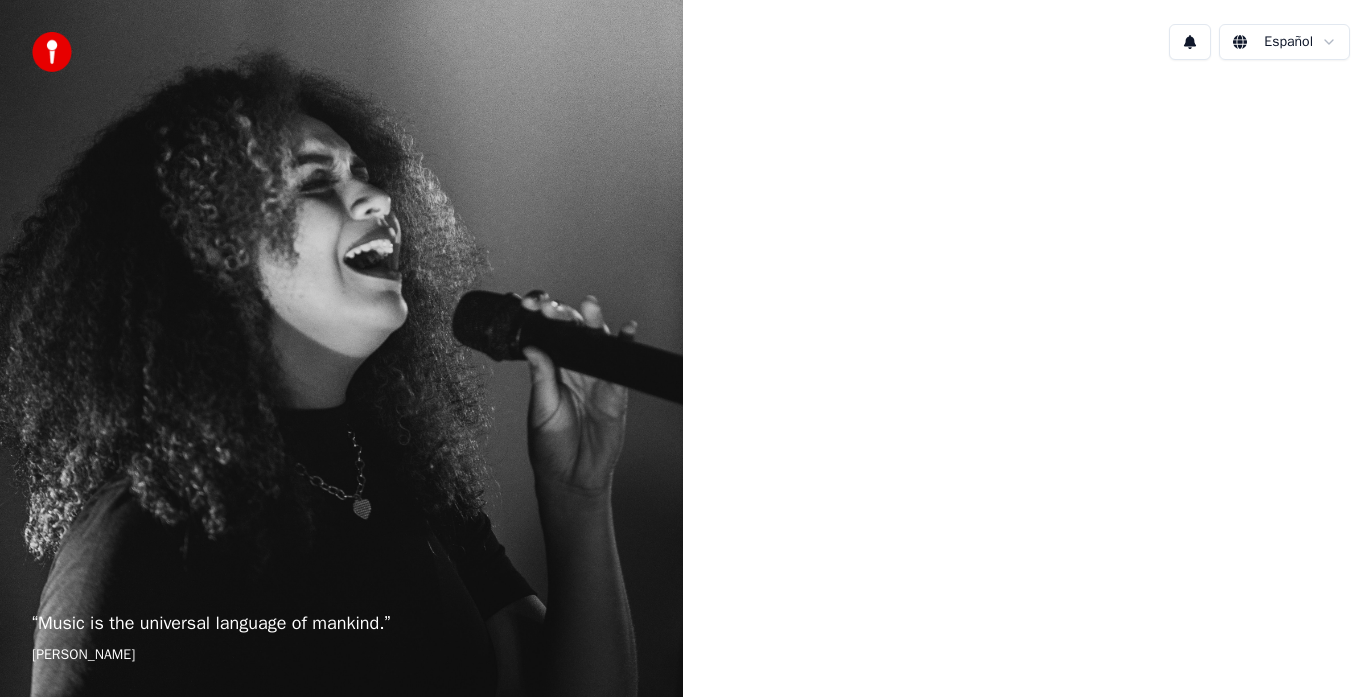 scroll, scrollTop: 0, scrollLeft: 0, axis: both 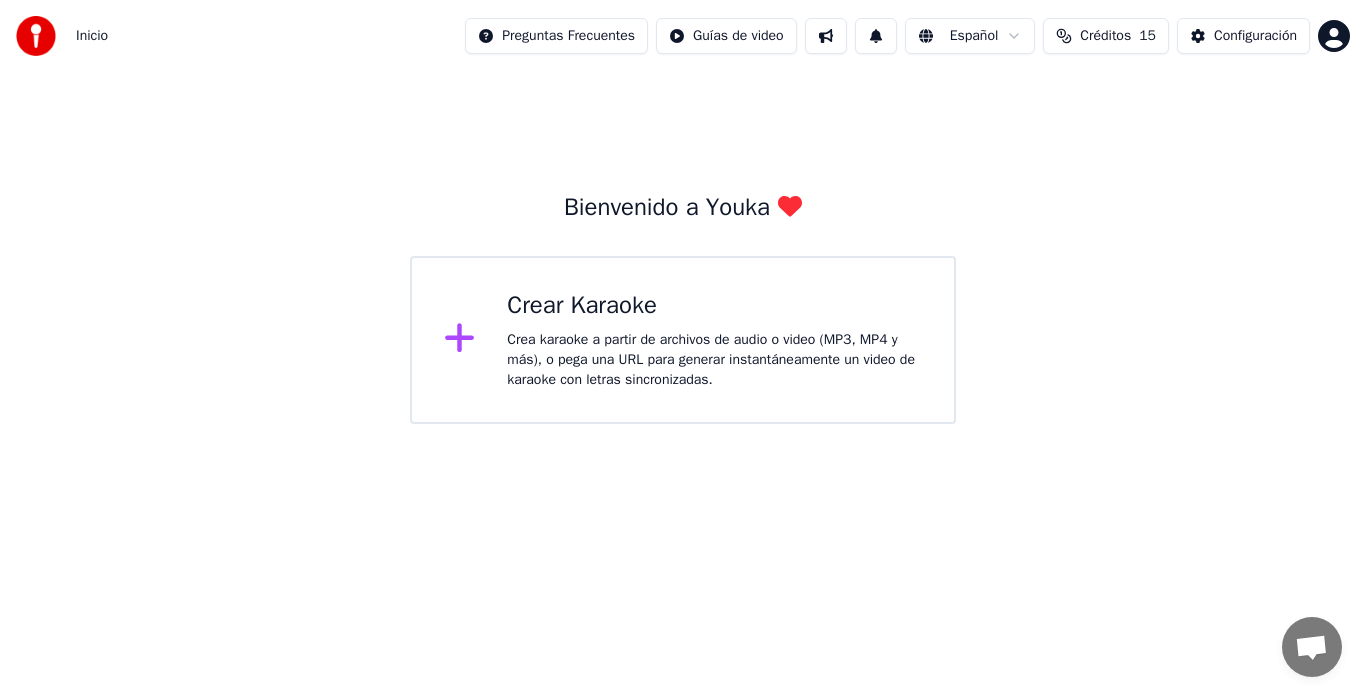 click on "Crea karaoke a partir de archivos de audio o video (MP3, MP4 y más), o pega una URL para generar instantáneamente un video de karaoke con letras sincronizadas." at bounding box center [714, 360] 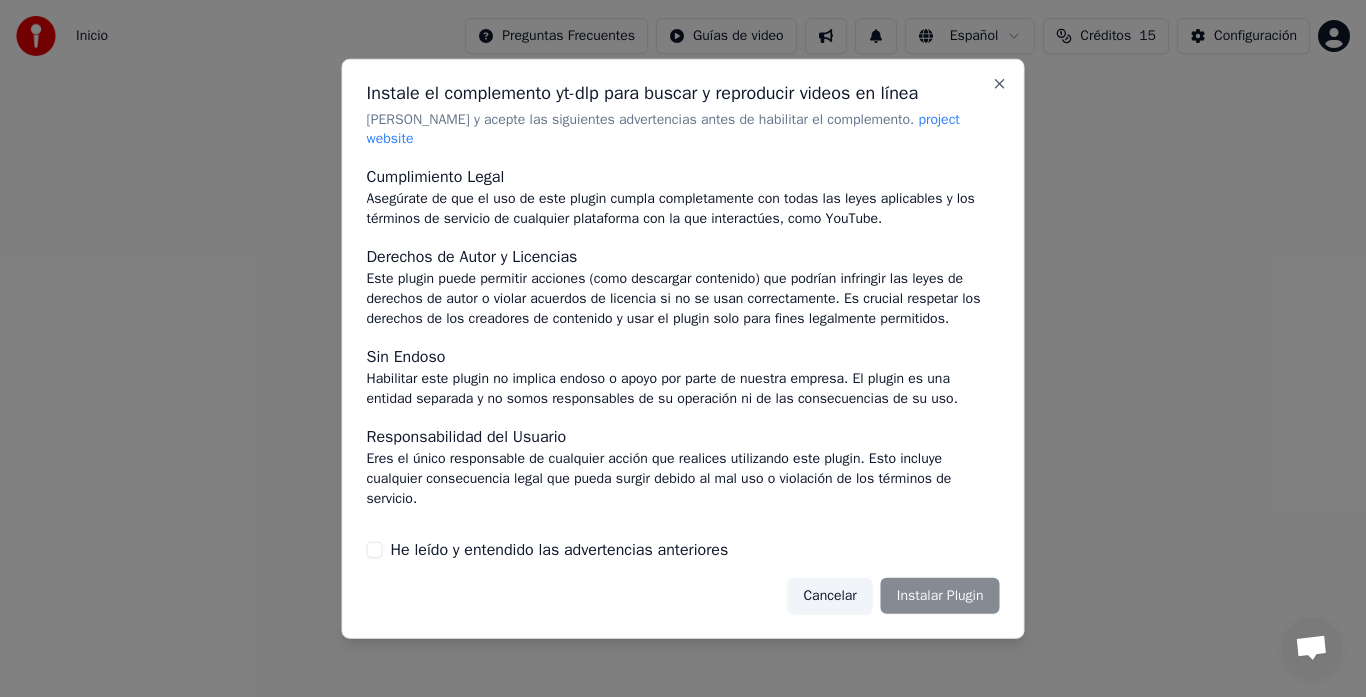 click on "Cancelar Instalar Plugin" at bounding box center [893, 596] 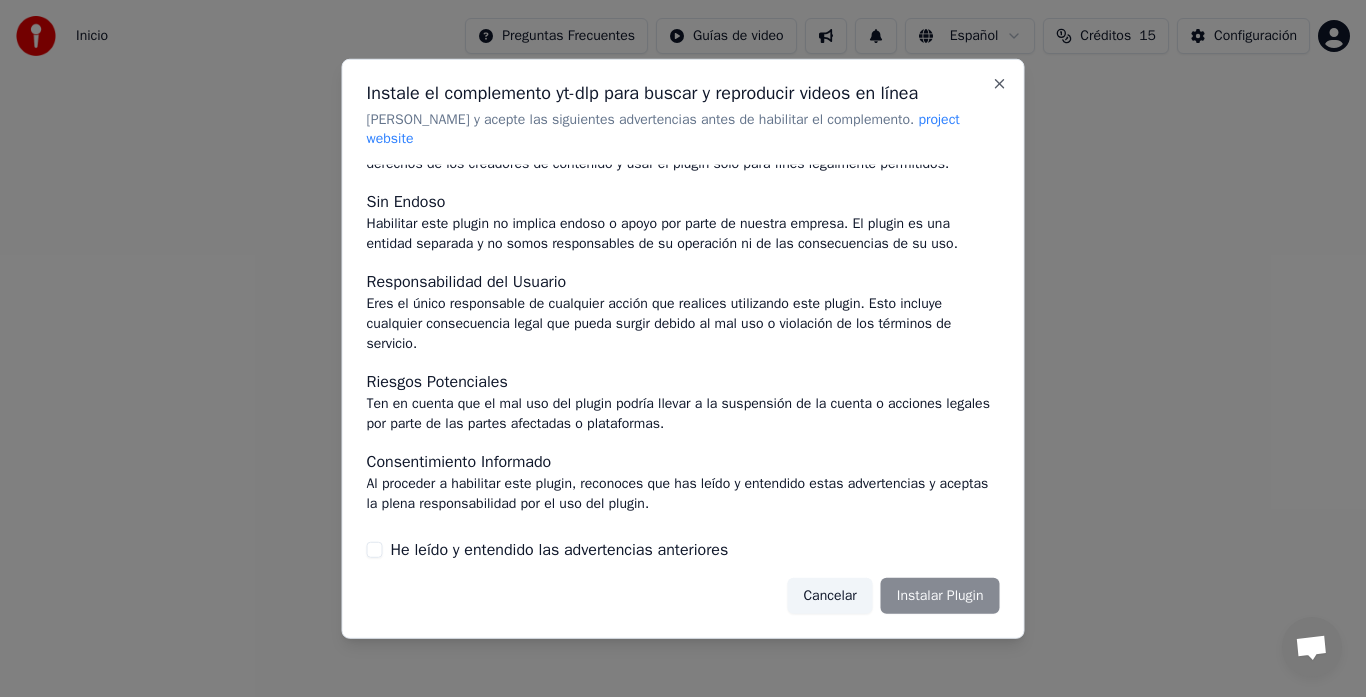 click on "He leído y entendido las advertencias anteriores" at bounding box center [375, 550] 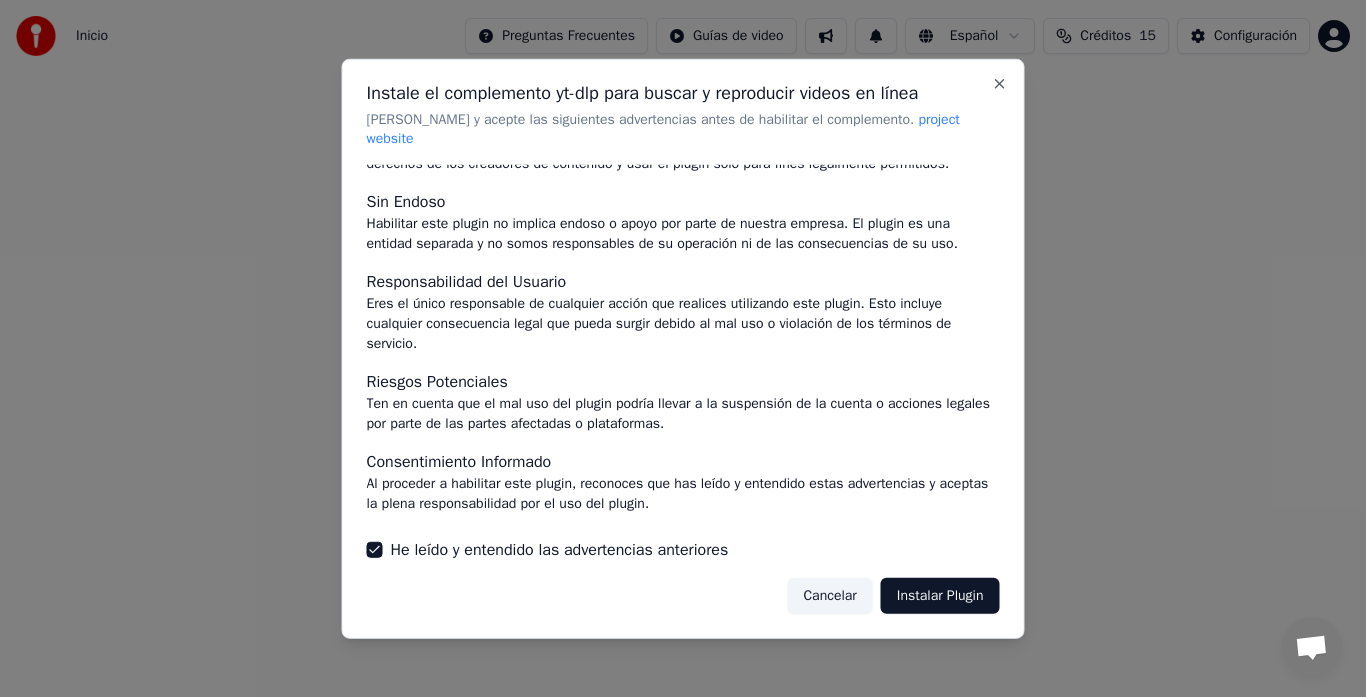 click on "Instalar Plugin" at bounding box center [940, 596] 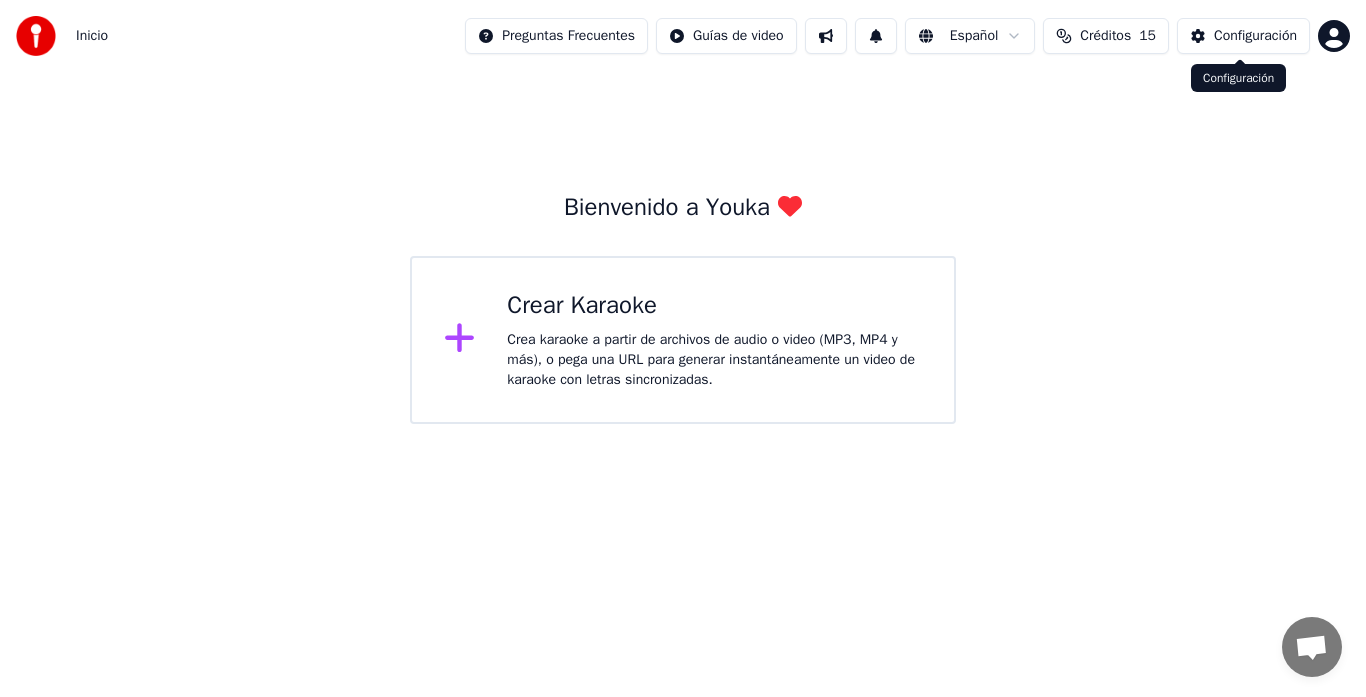 click on "Configuración" at bounding box center (1255, 36) 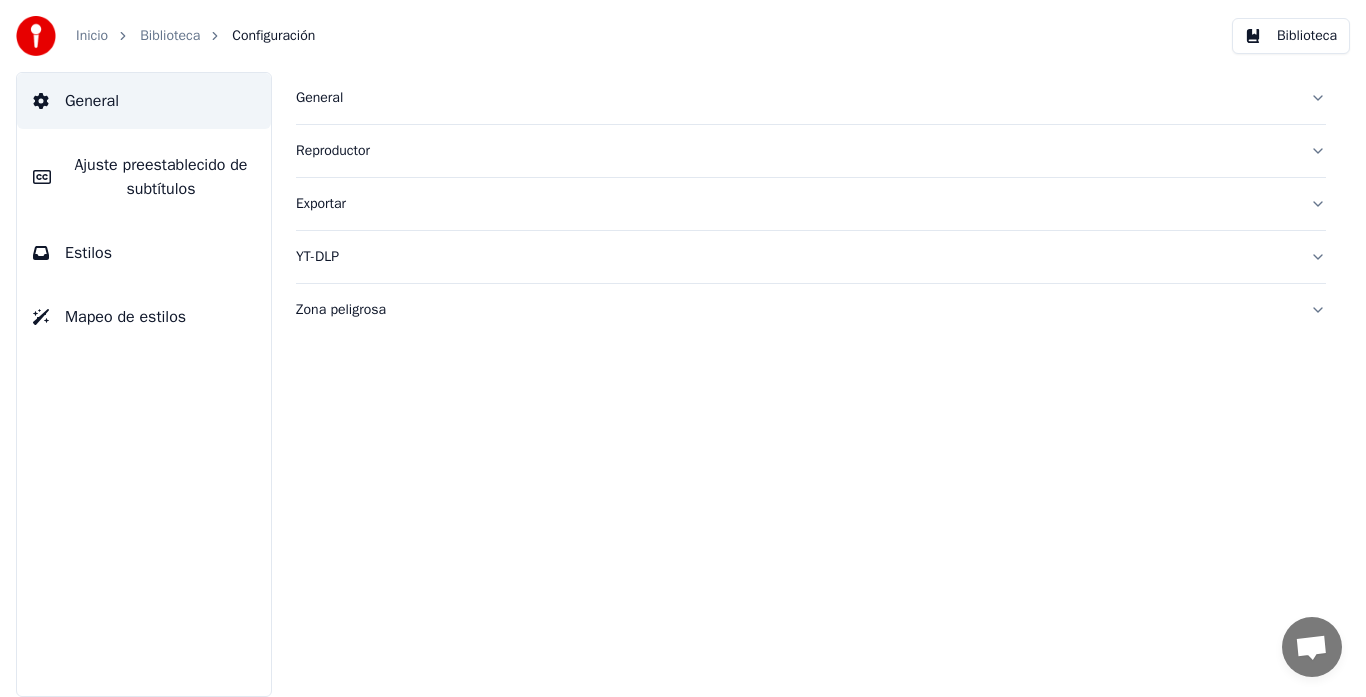 click on "General" at bounding box center (795, 98) 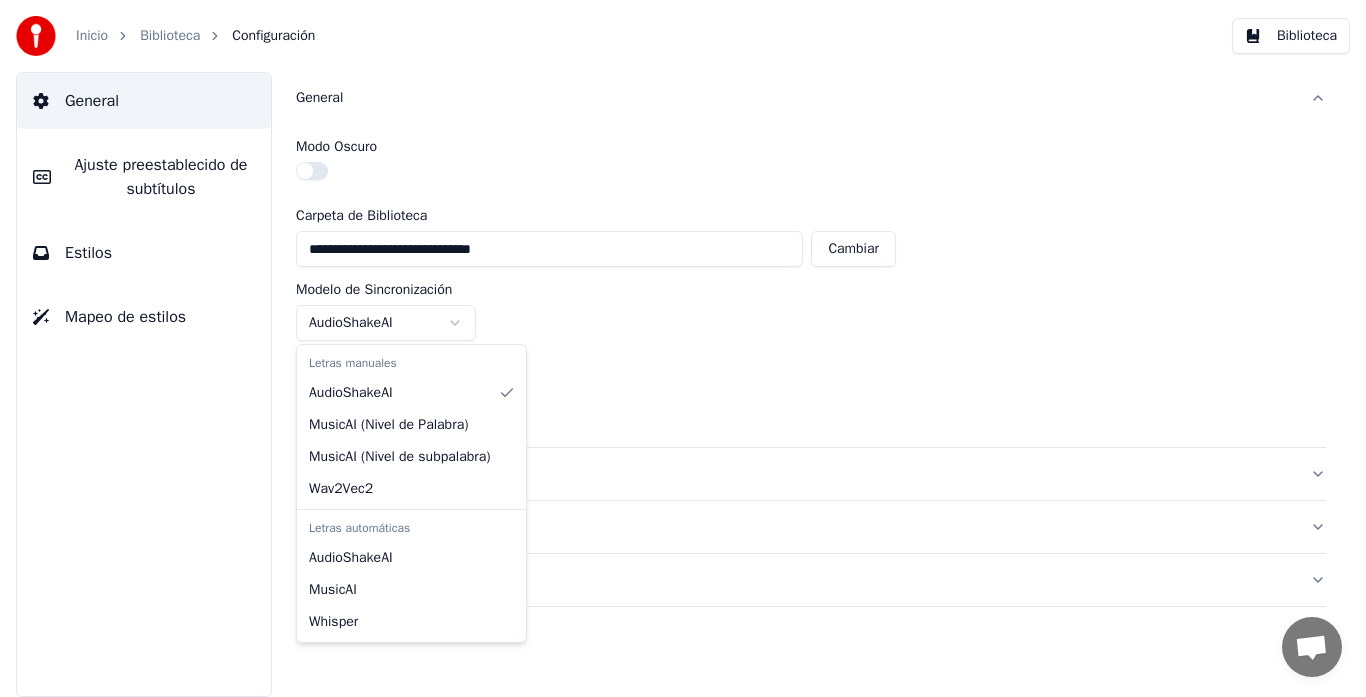 click on "**********" at bounding box center [683, 348] 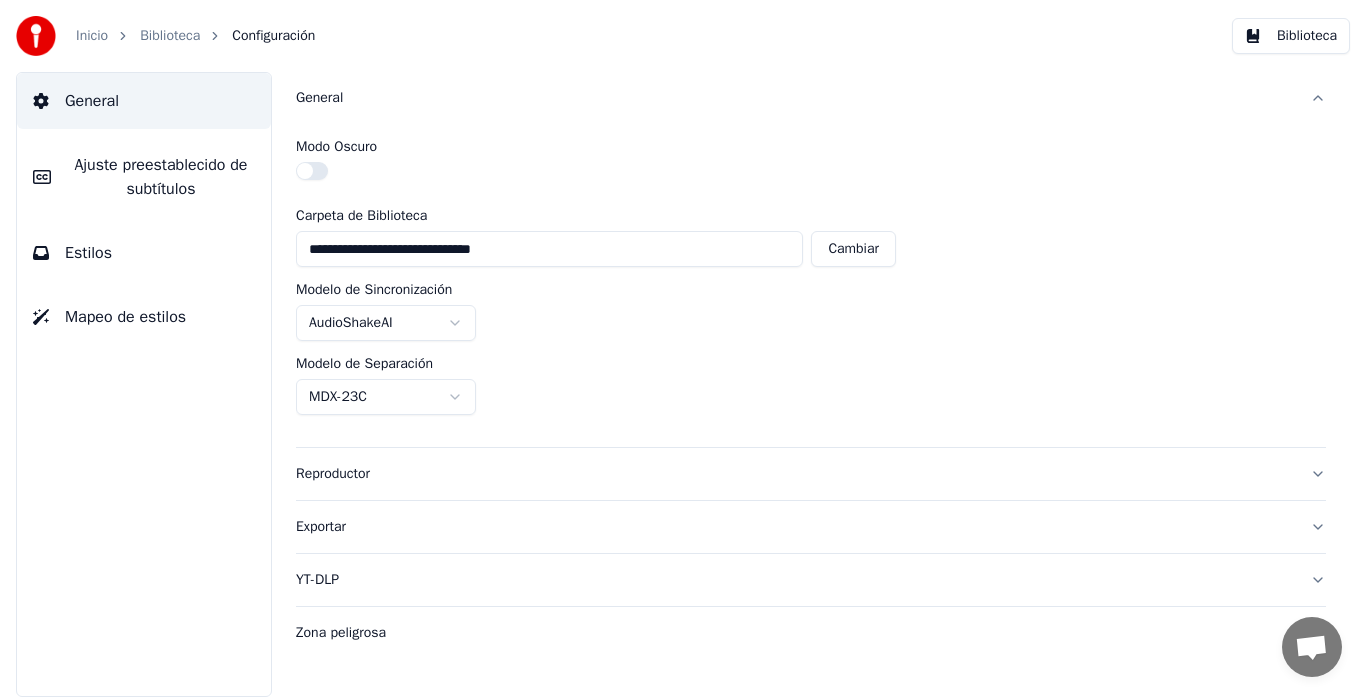 click on "Reproductor" at bounding box center [795, 474] 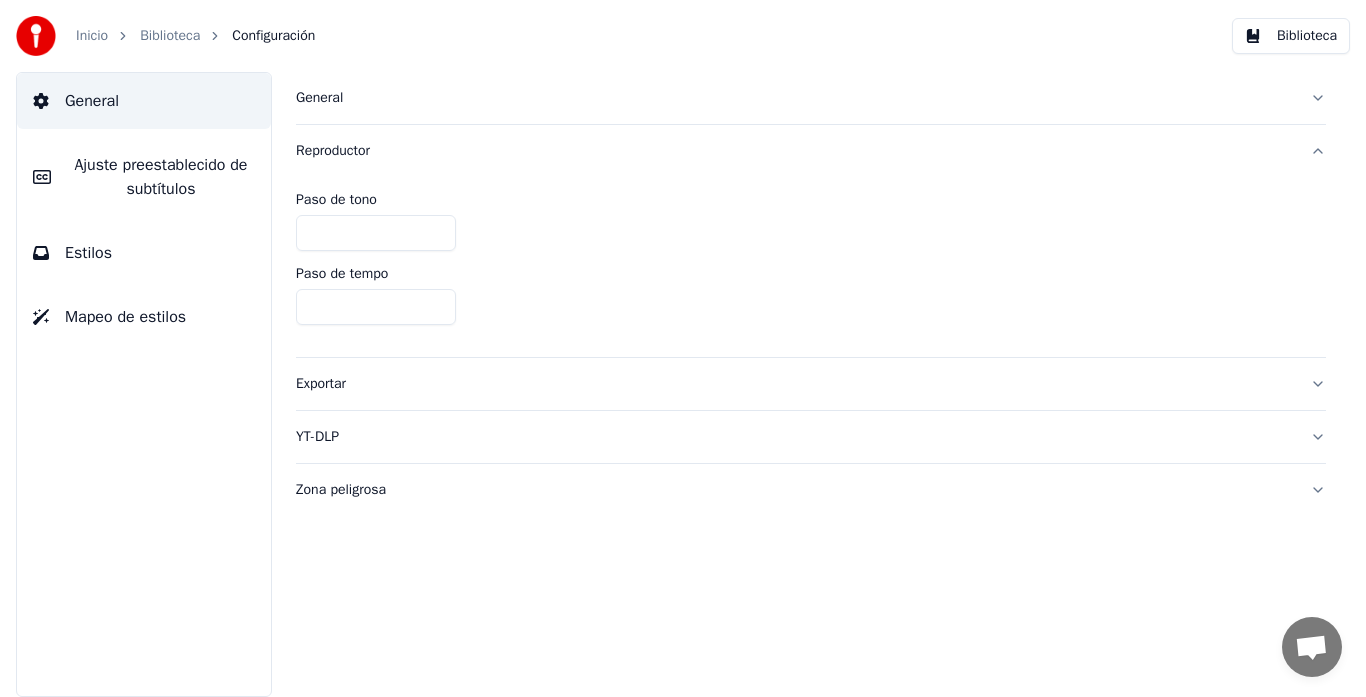 click on "Ajuste preestablecido de subtítulos" at bounding box center (161, 177) 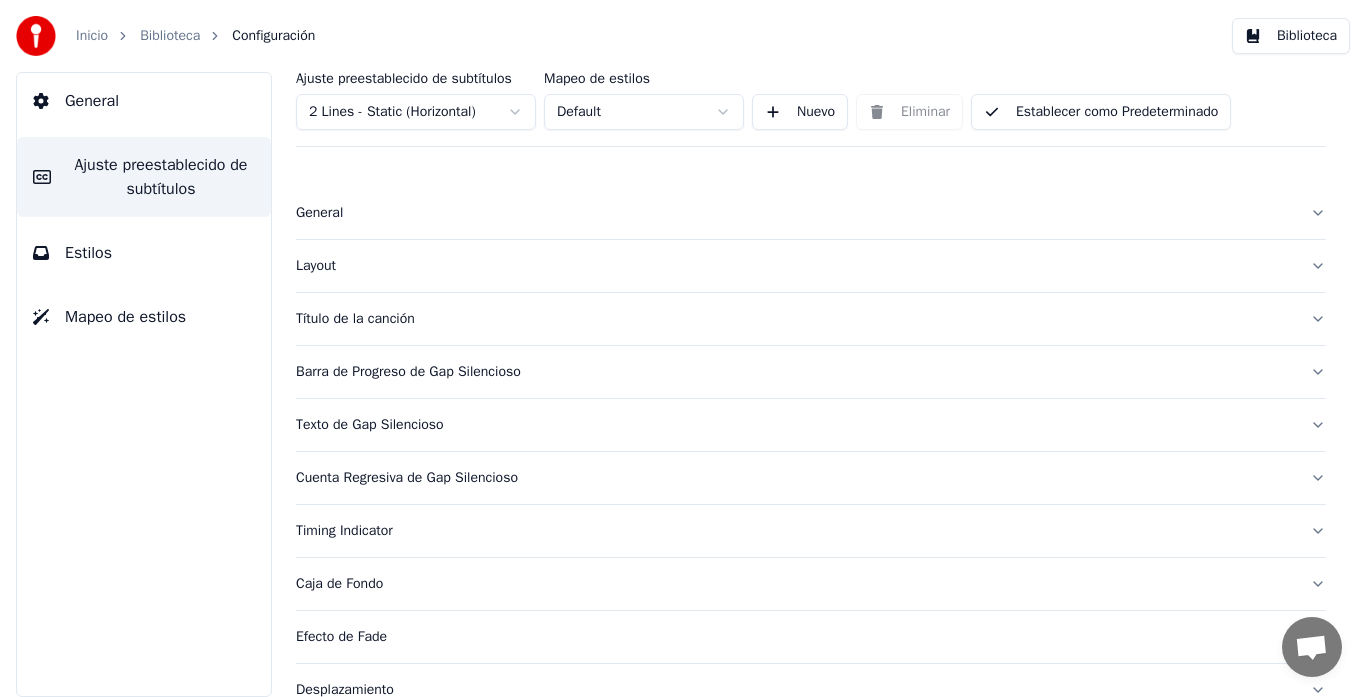 scroll, scrollTop: 194, scrollLeft: 0, axis: vertical 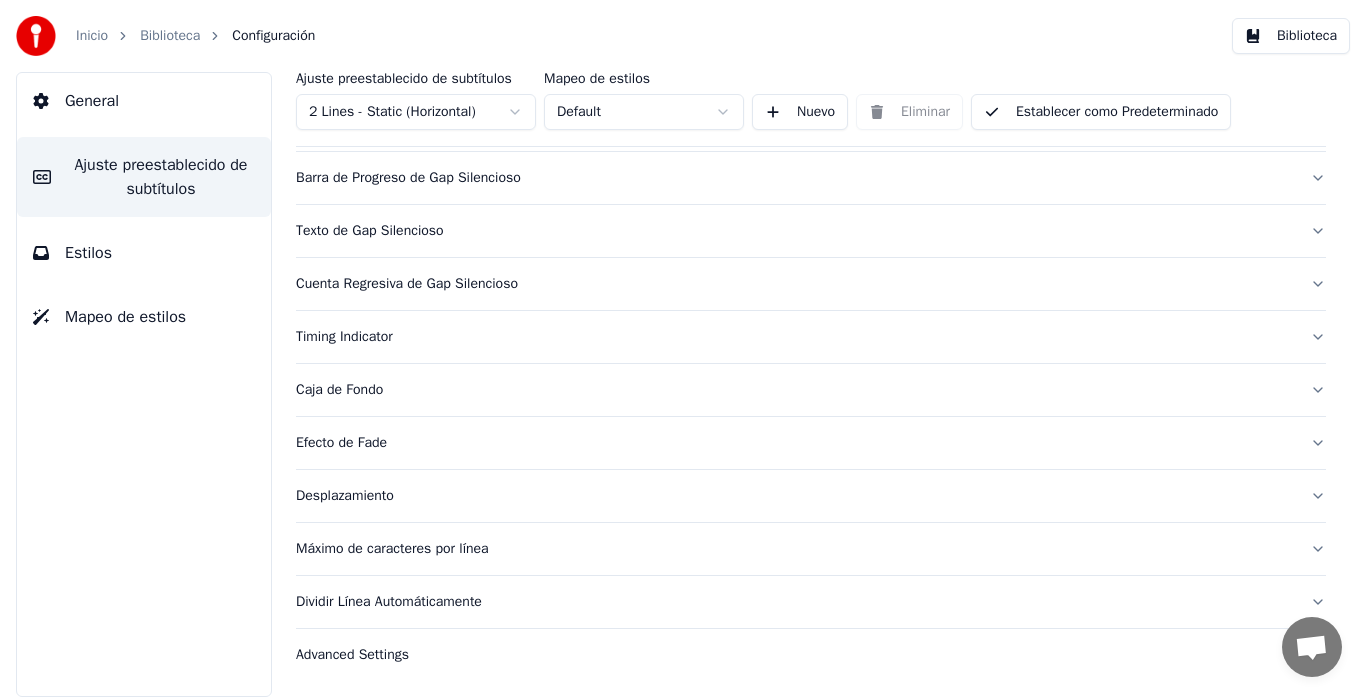 click on "Caja de Fondo" at bounding box center [795, 390] 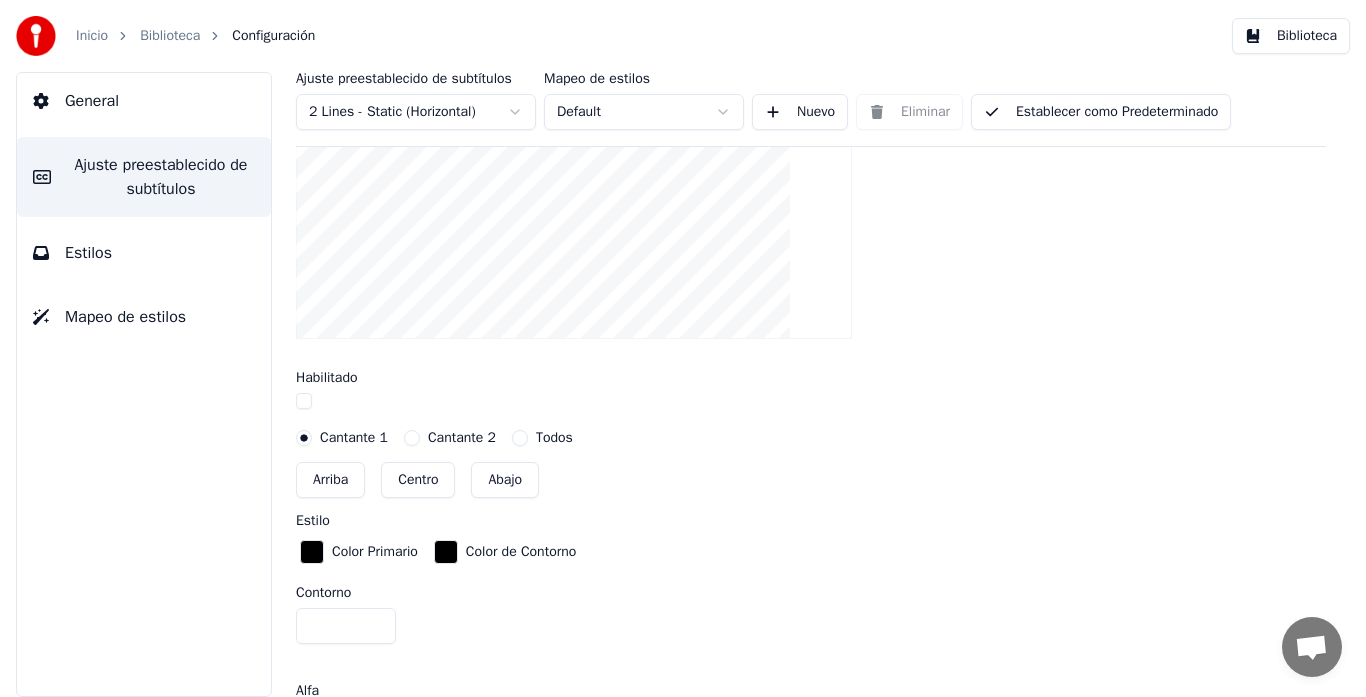 click at bounding box center (312, 552) 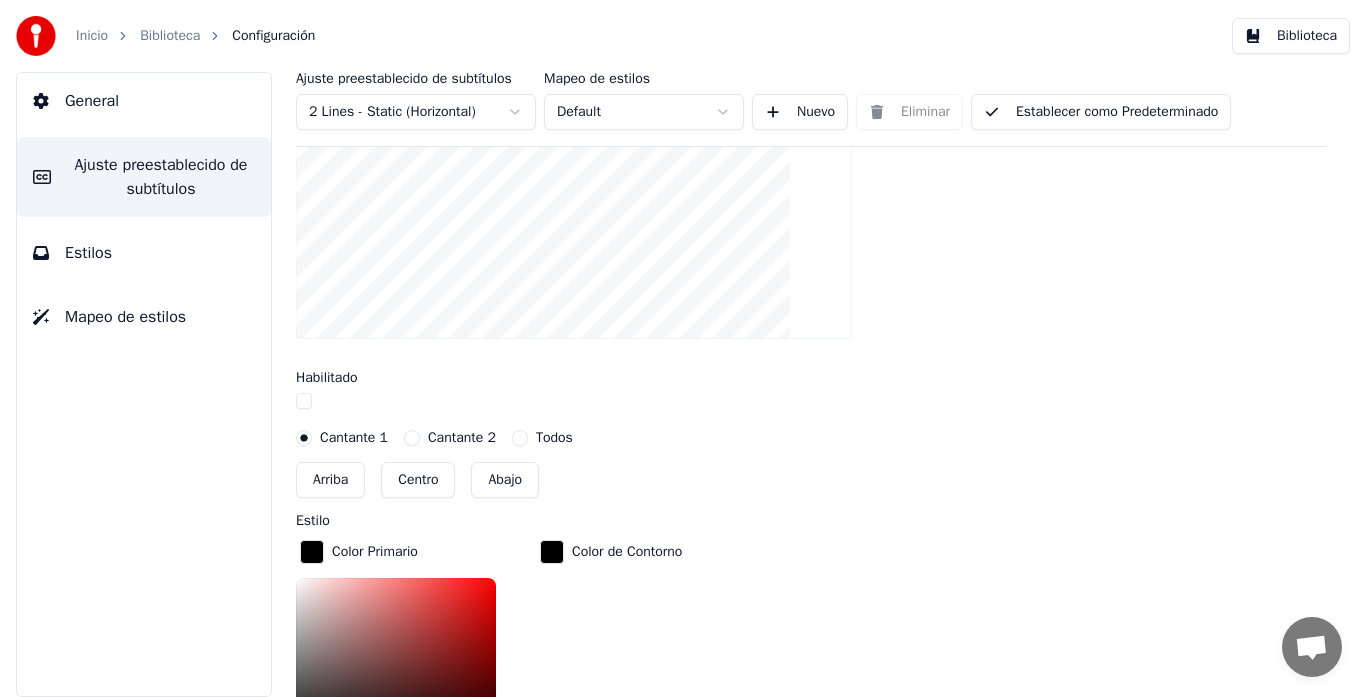 scroll, scrollTop: 794, scrollLeft: 0, axis: vertical 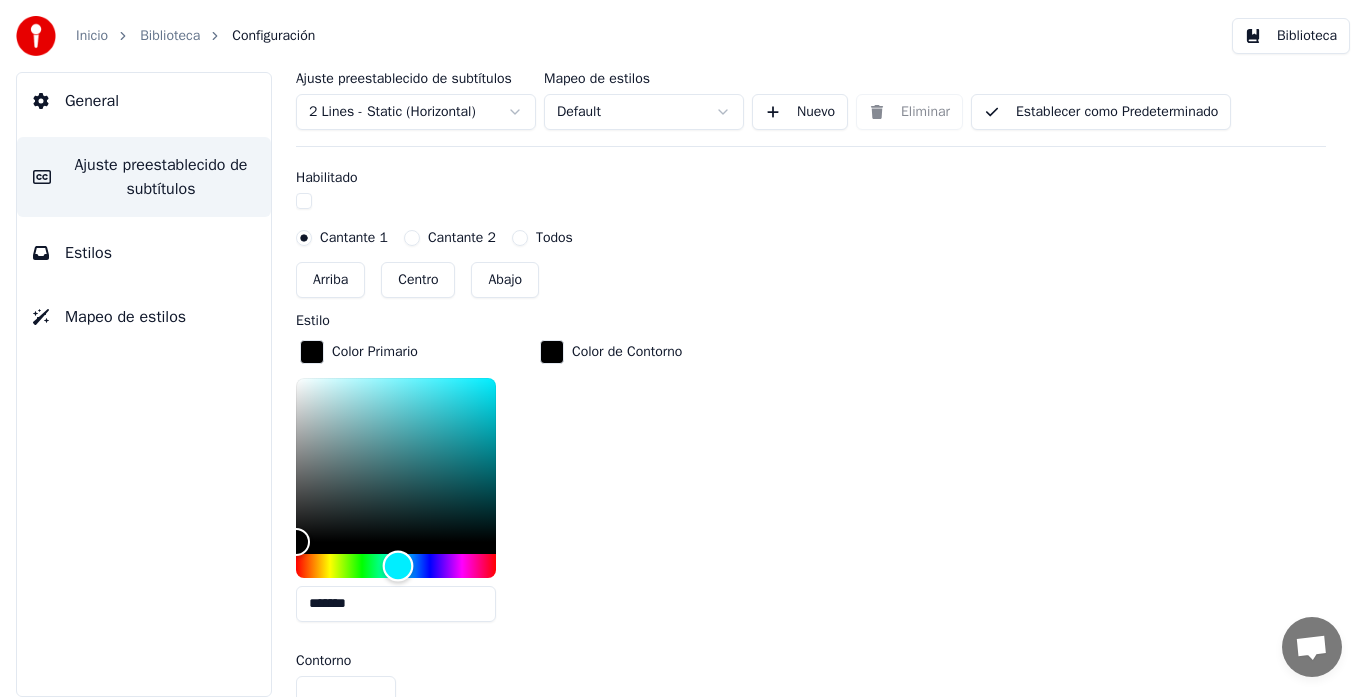 drag, startPoint x: 312, startPoint y: 560, endPoint x: 398, endPoint y: 560, distance: 86 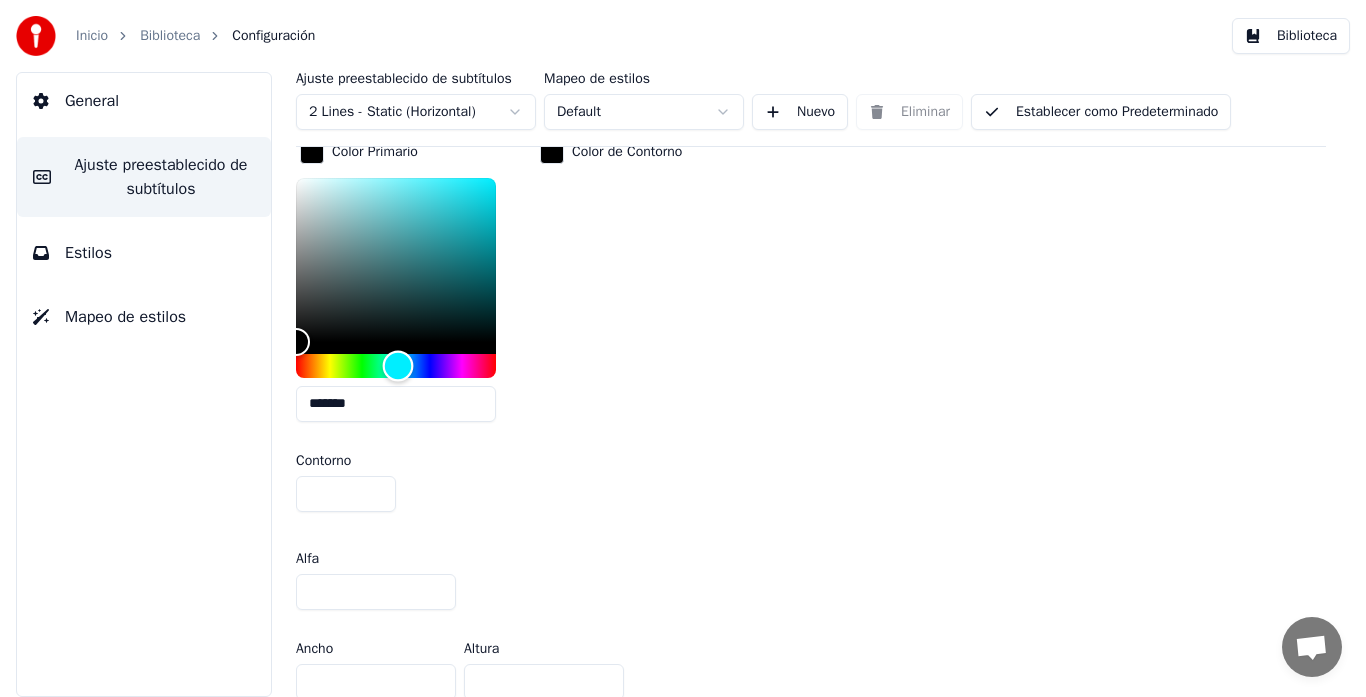 scroll, scrollTop: 794, scrollLeft: 0, axis: vertical 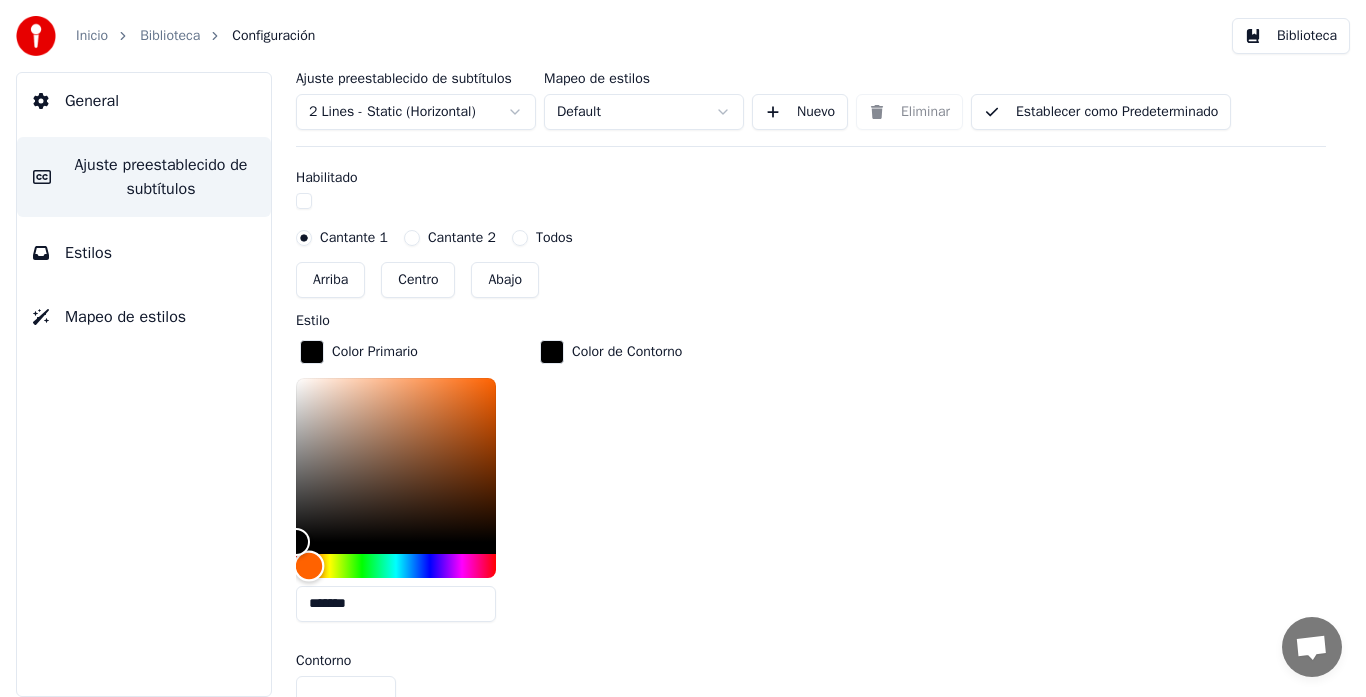 drag, startPoint x: 397, startPoint y: 555, endPoint x: 309, endPoint y: 540, distance: 89.26926 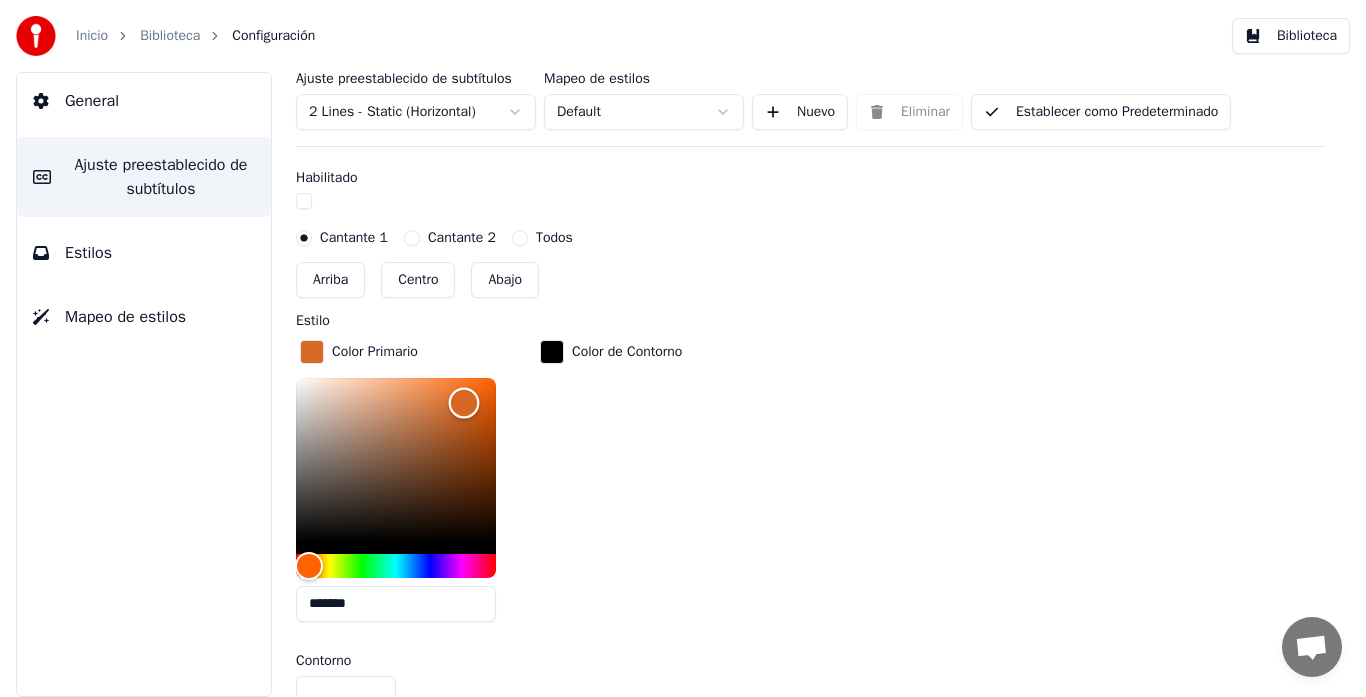drag, startPoint x: 301, startPoint y: 532, endPoint x: 464, endPoint y: 401, distance: 209.11719 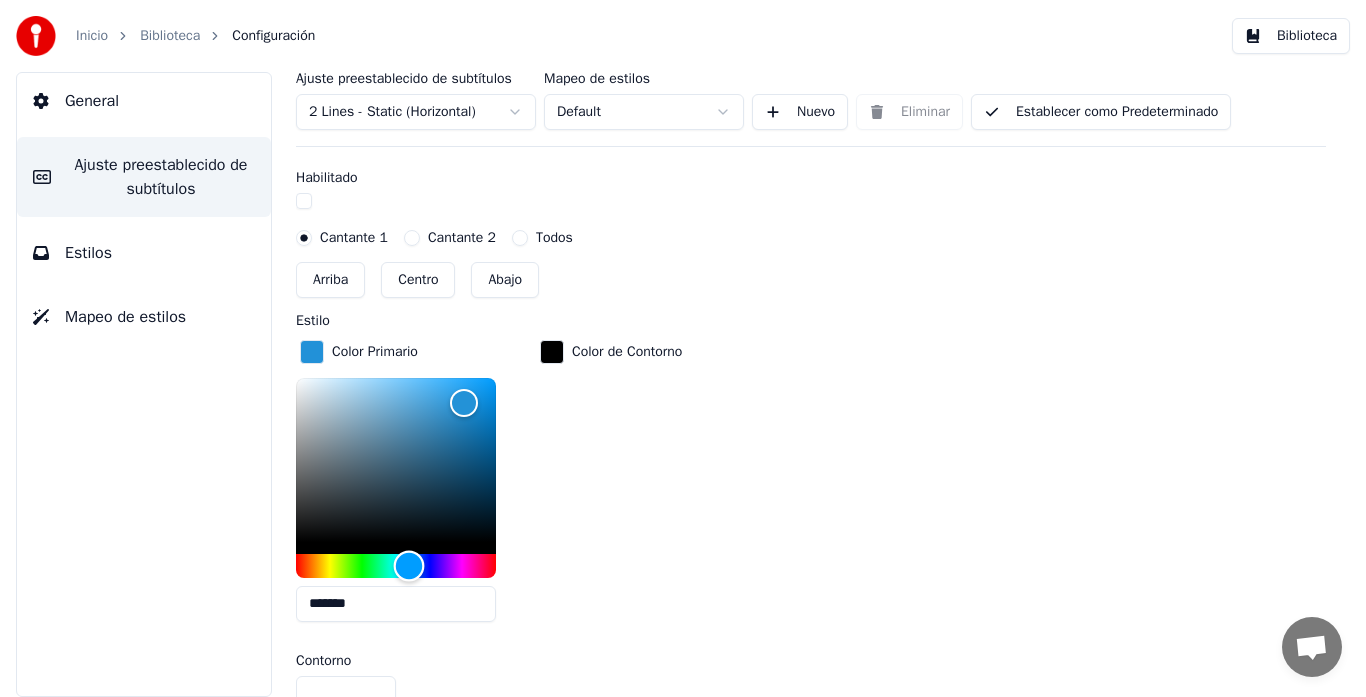 type on "*******" 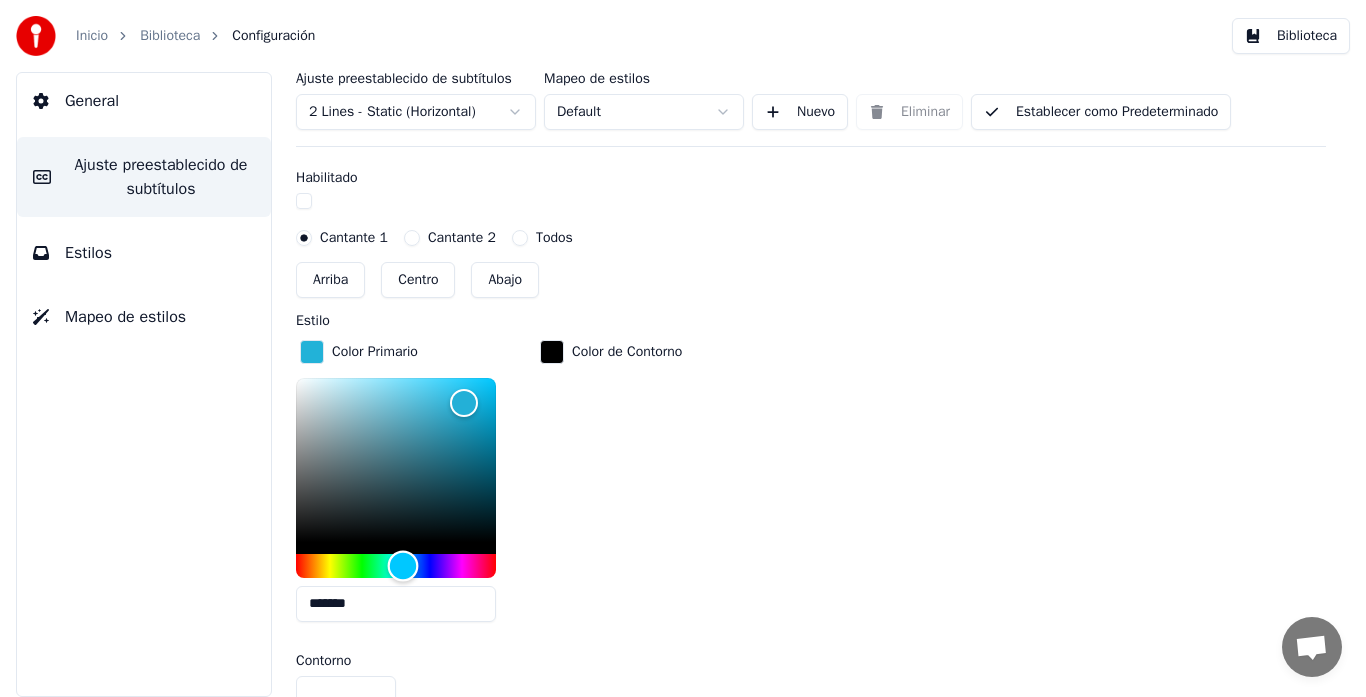 drag, startPoint x: 310, startPoint y: 561, endPoint x: 403, endPoint y: 567, distance: 93.193344 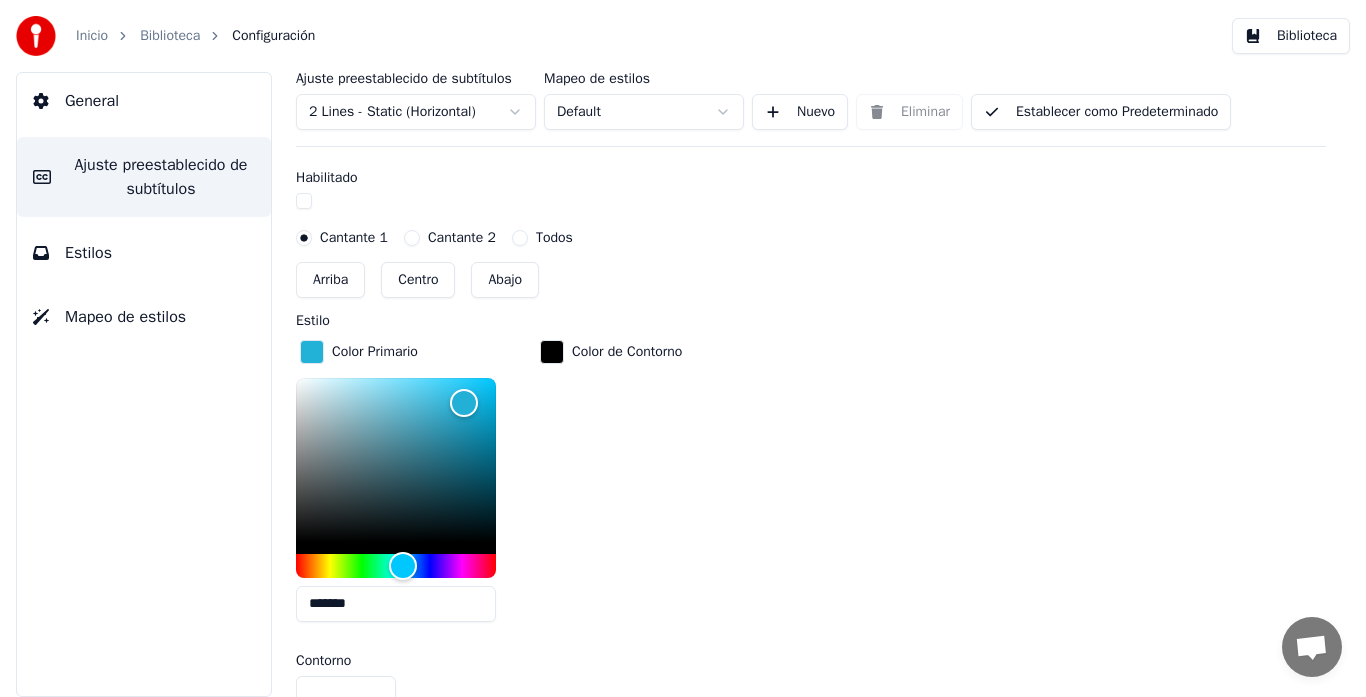 click at bounding box center [552, 352] 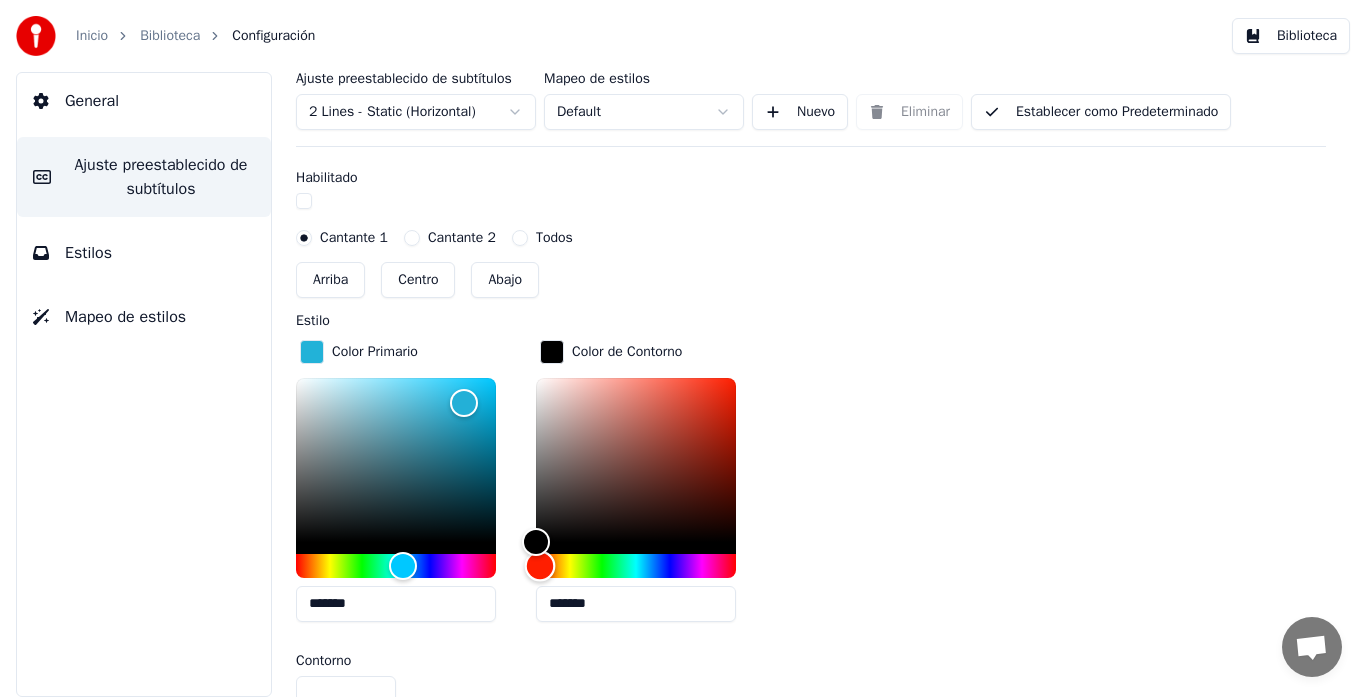 click at bounding box center (540, 565) 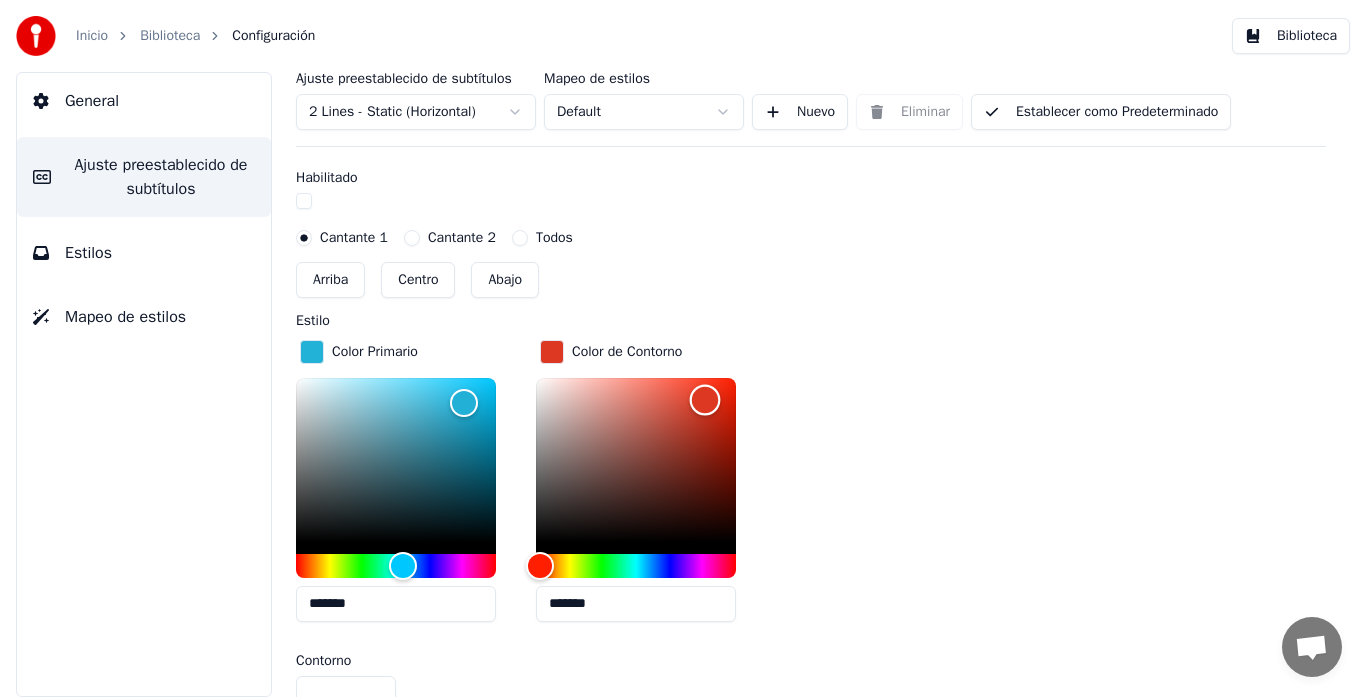drag, startPoint x: 530, startPoint y: 538, endPoint x: 705, endPoint y: 398, distance: 224.10934 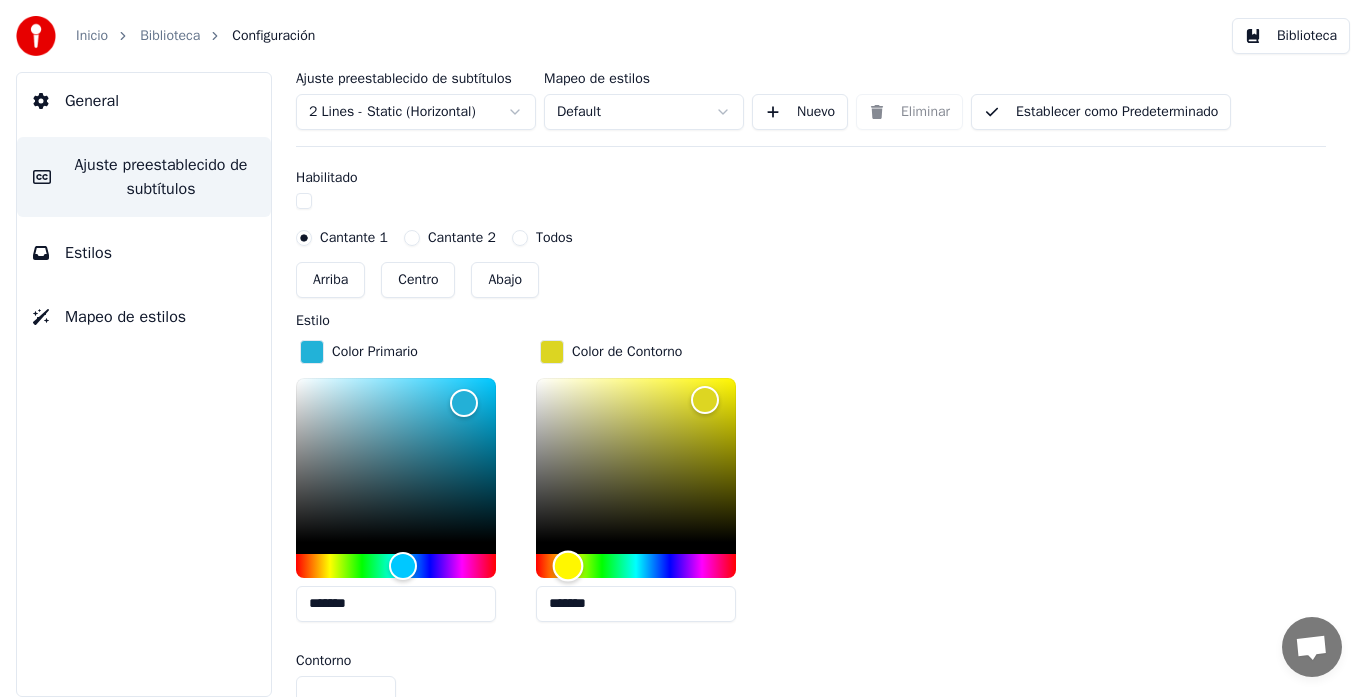 type on "*******" 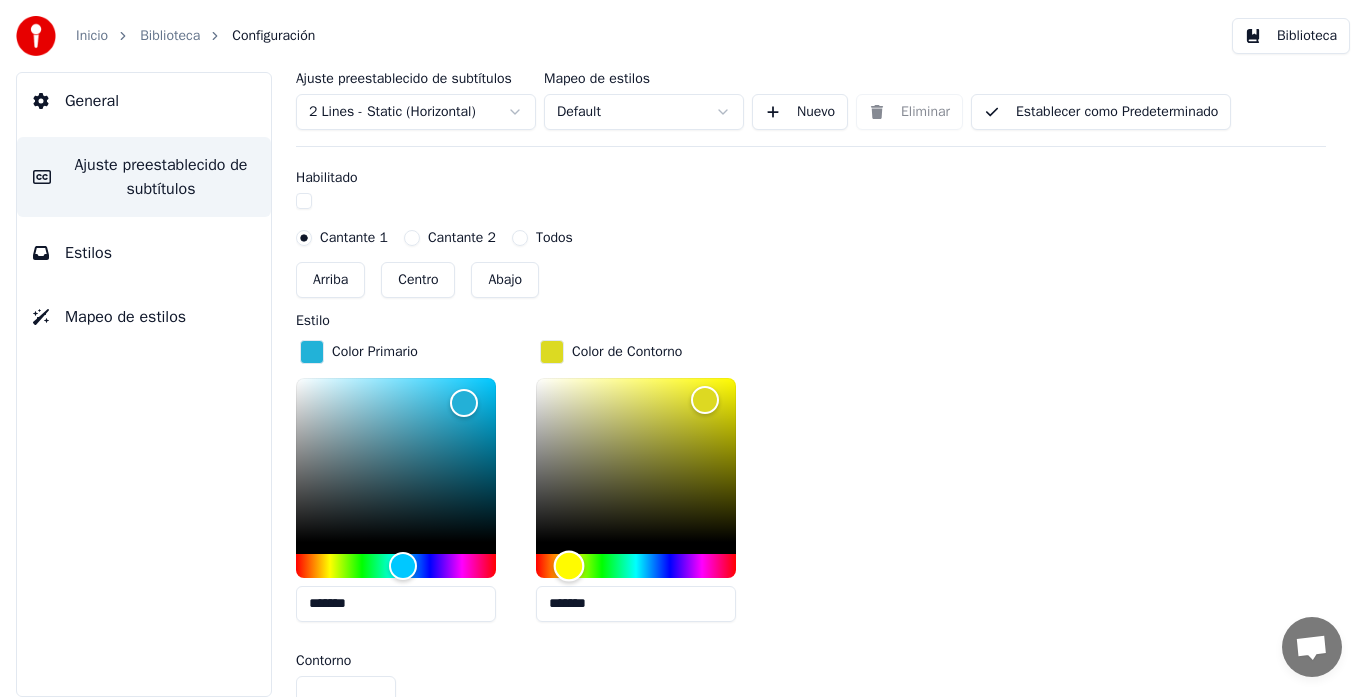 drag, startPoint x: 538, startPoint y: 563, endPoint x: 569, endPoint y: 573, distance: 32.572994 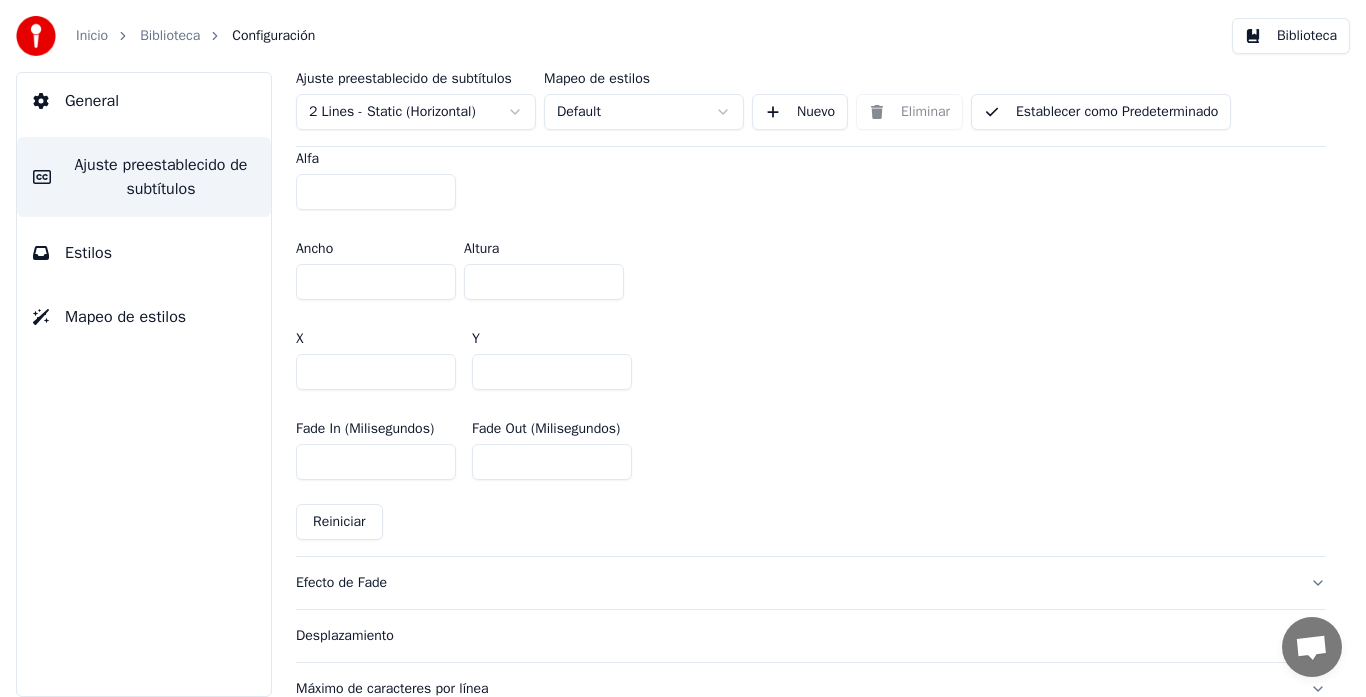 scroll, scrollTop: 1532, scrollLeft: 0, axis: vertical 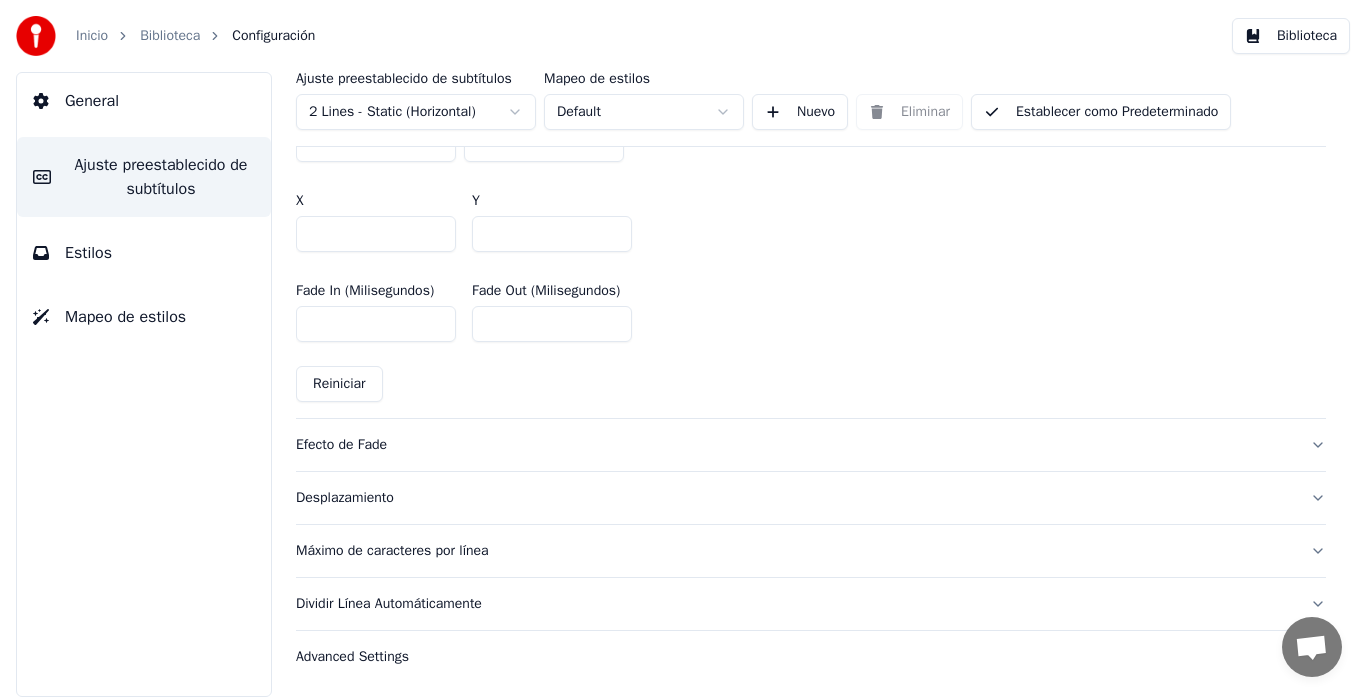 click on "Dividir Línea Automáticamente" at bounding box center [795, 604] 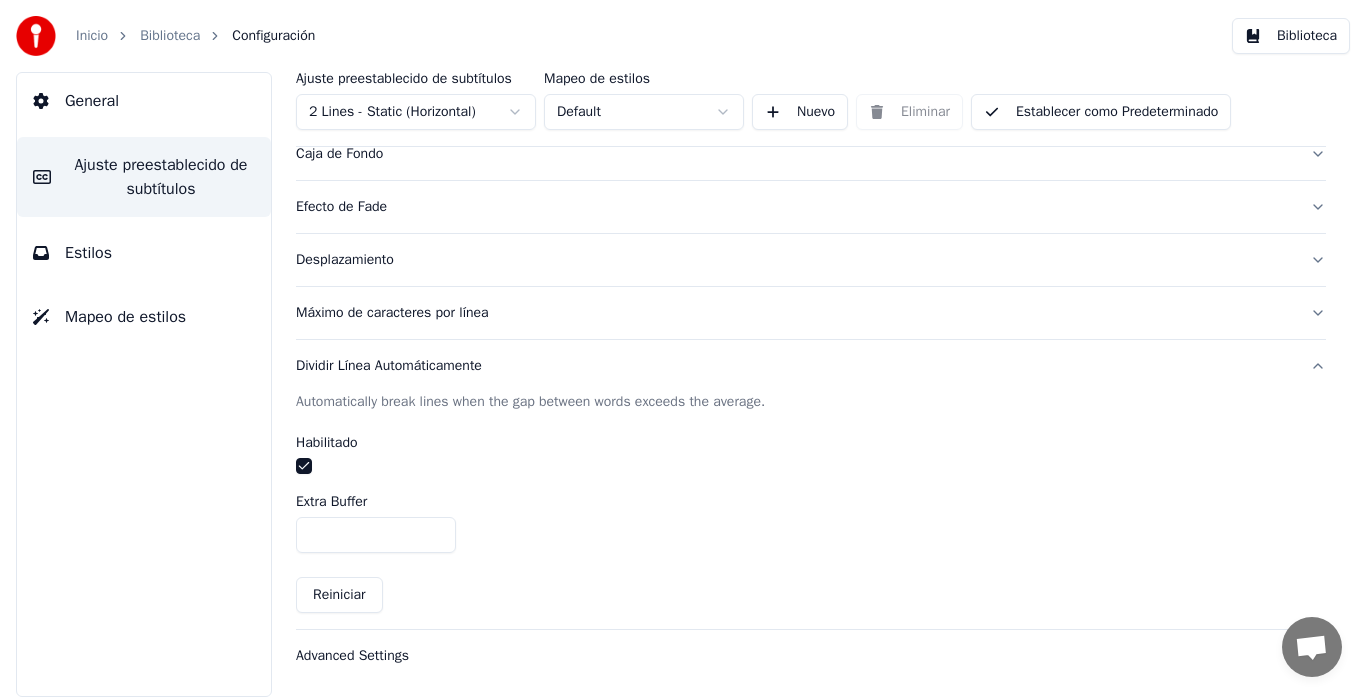 scroll, scrollTop: 0, scrollLeft: 0, axis: both 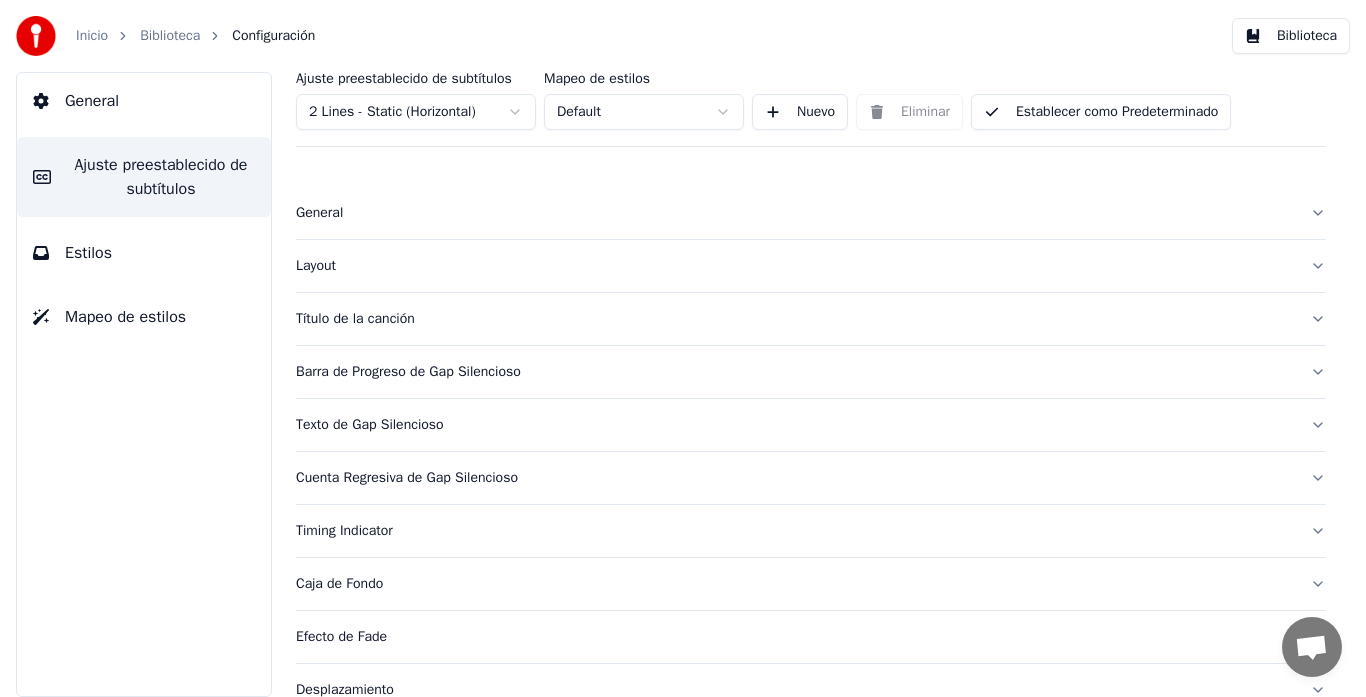 click on "Estilos" at bounding box center (88, 253) 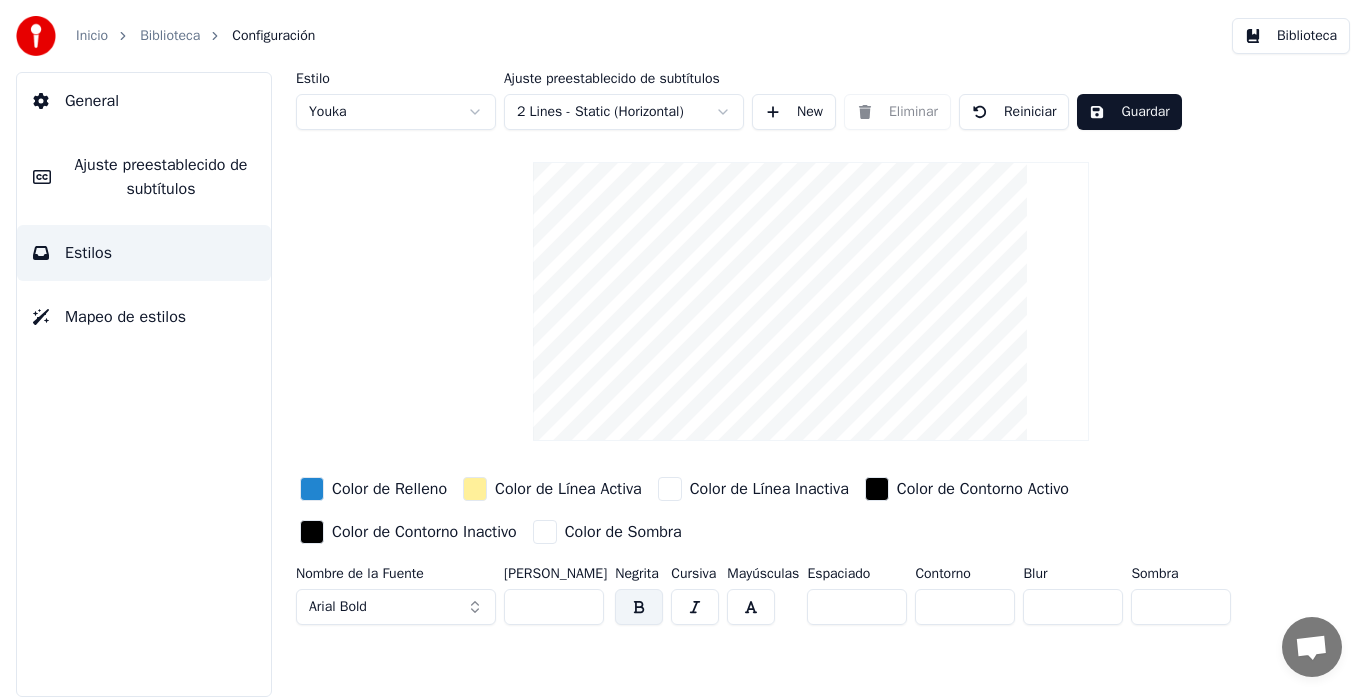 click at bounding box center (877, 489) 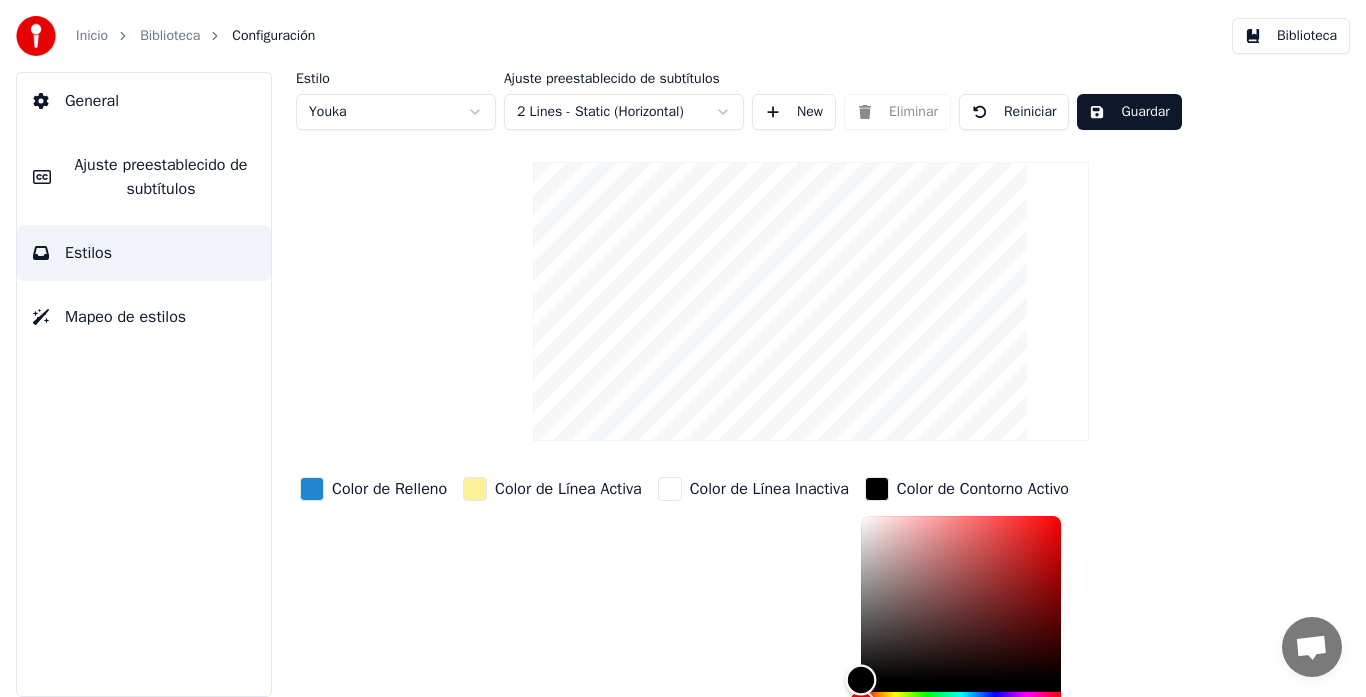 click at bounding box center (961, 598) 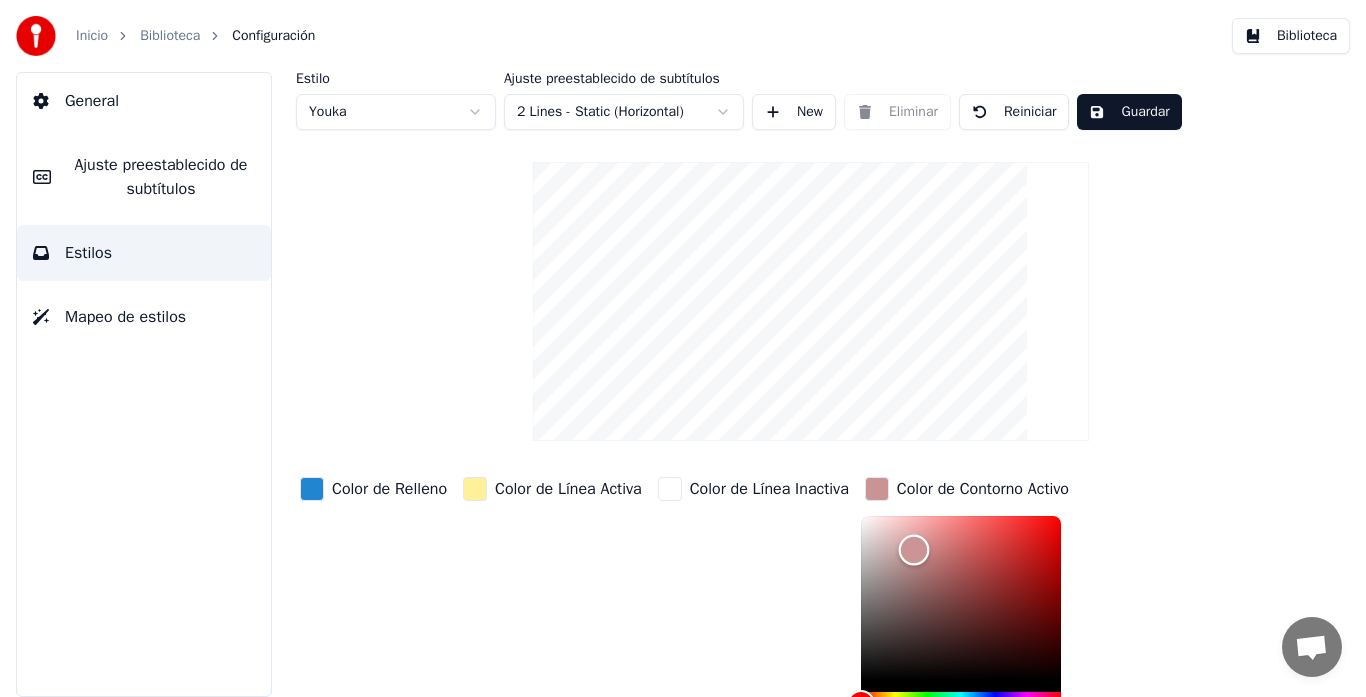 click at bounding box center [961, 598] 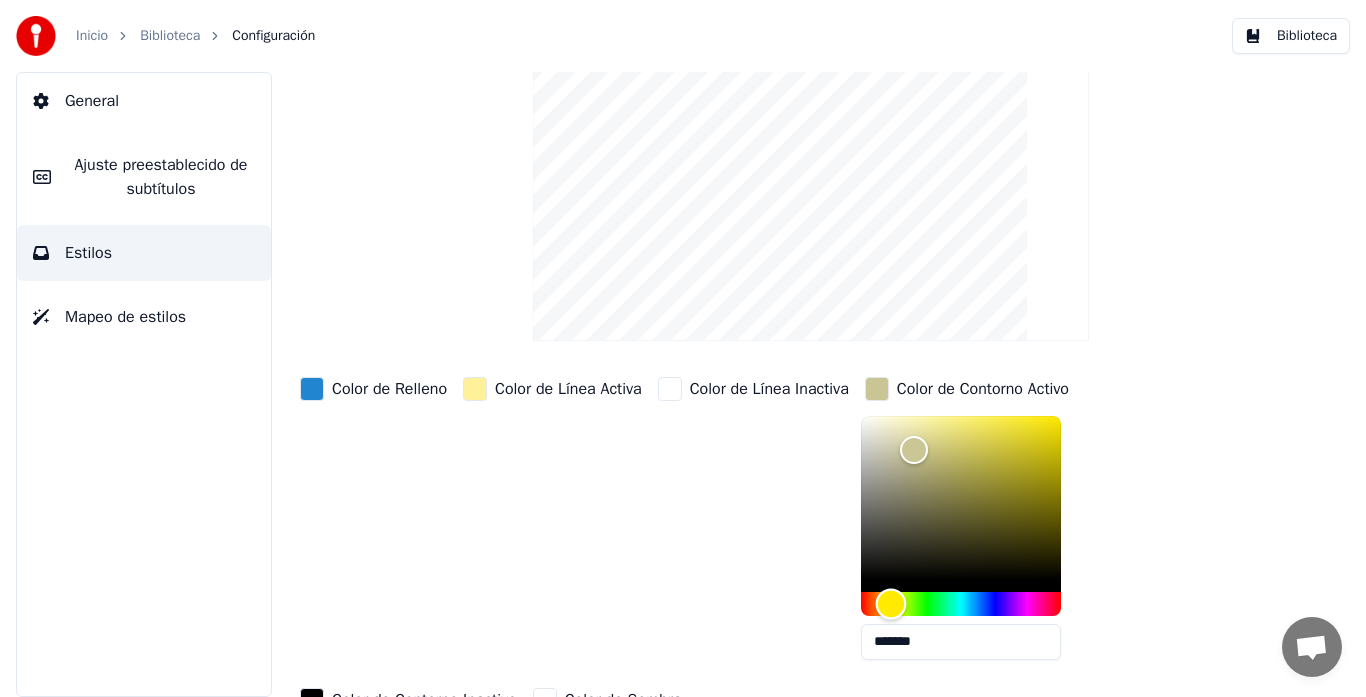 click at bounding box center (961, 604) 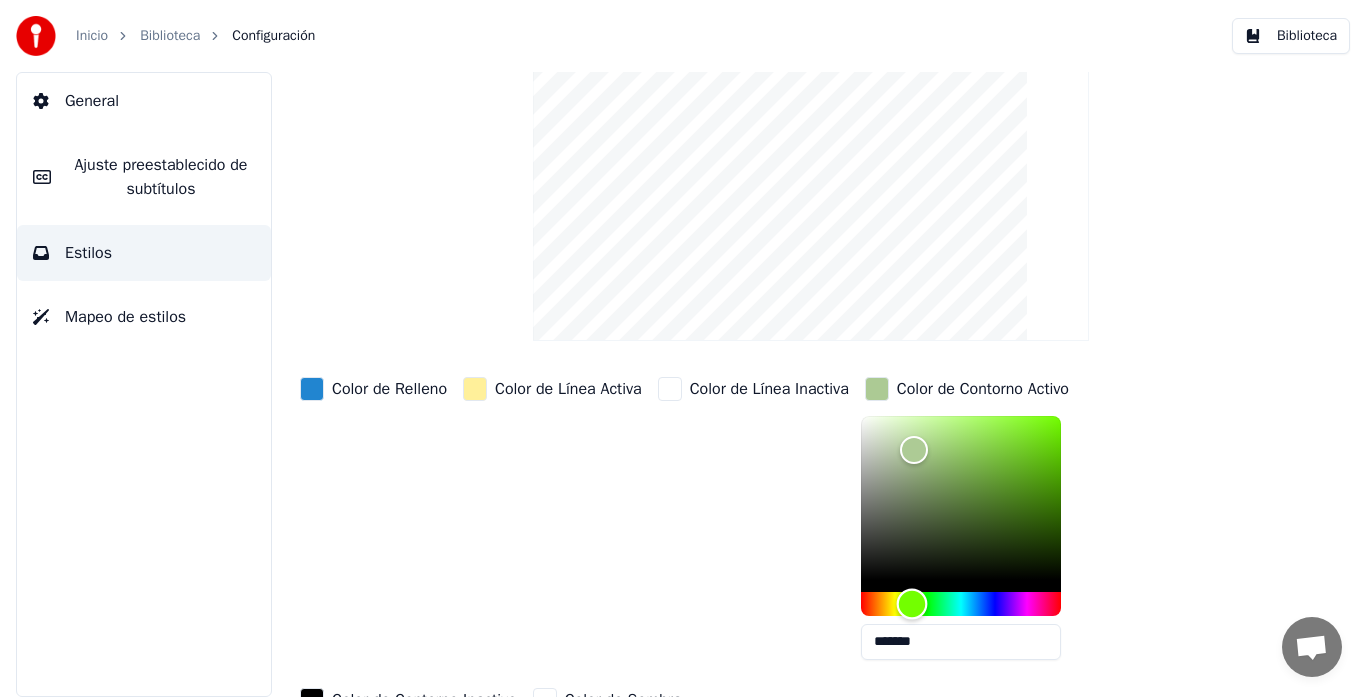 click at bounding box center [961, 604] 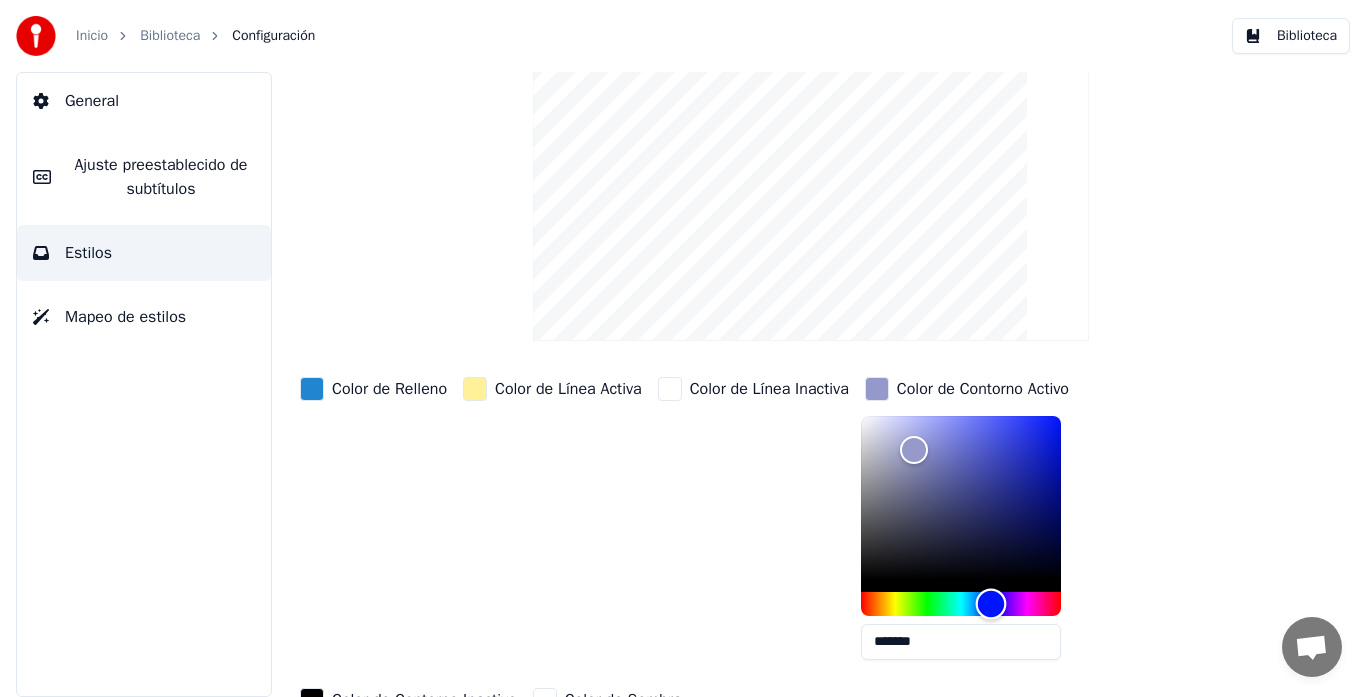 click at bounding box center [961, 604] 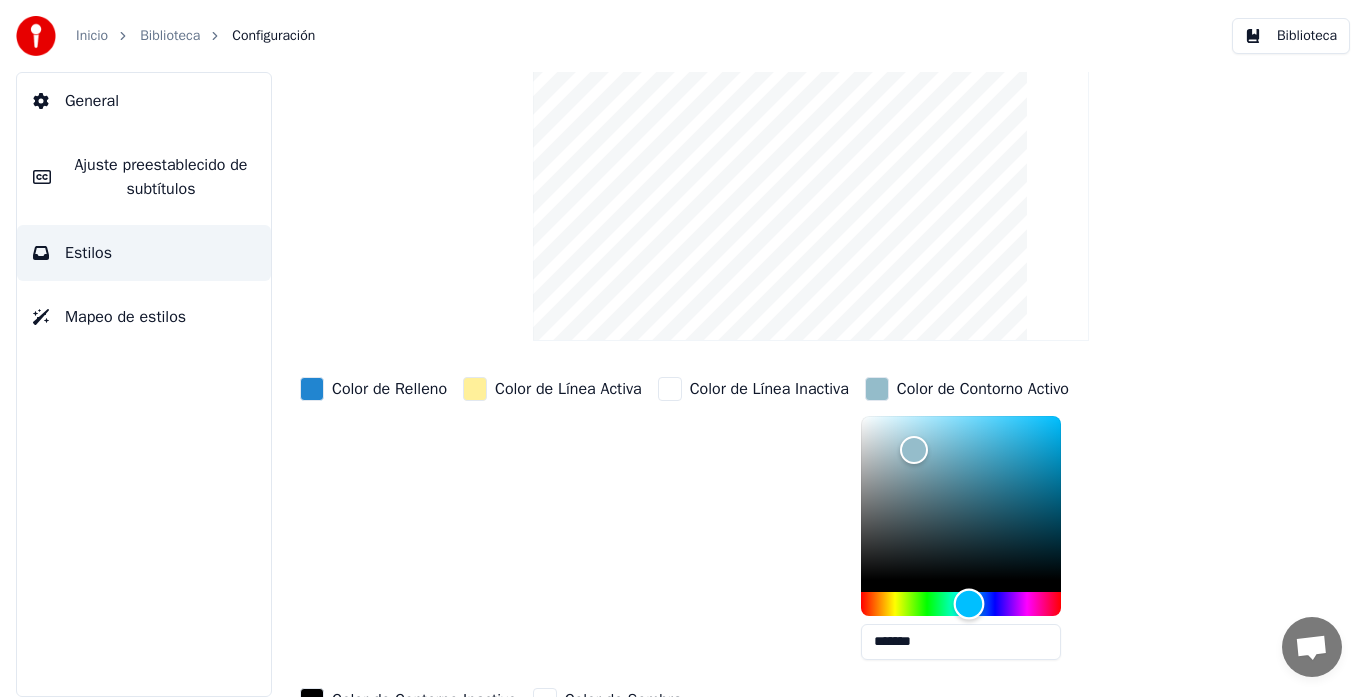 click at bounding box center [961, 604] 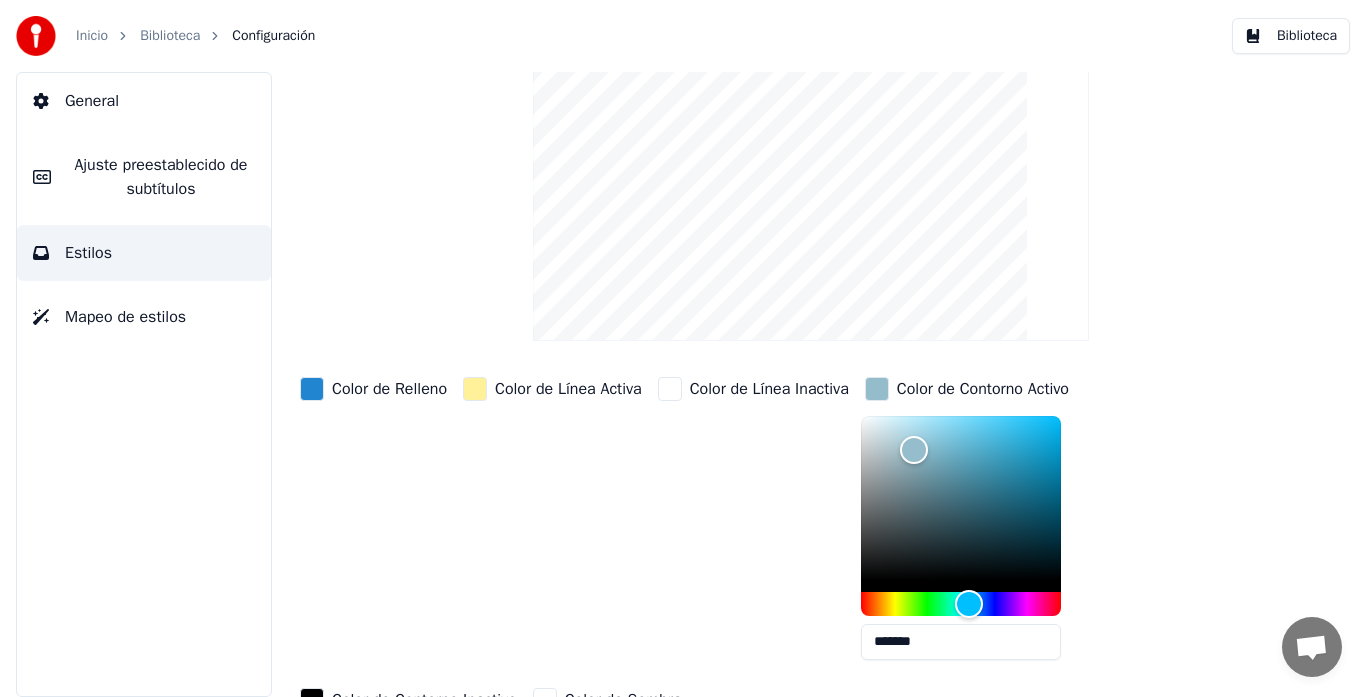 click at bounding box center (312, 389) 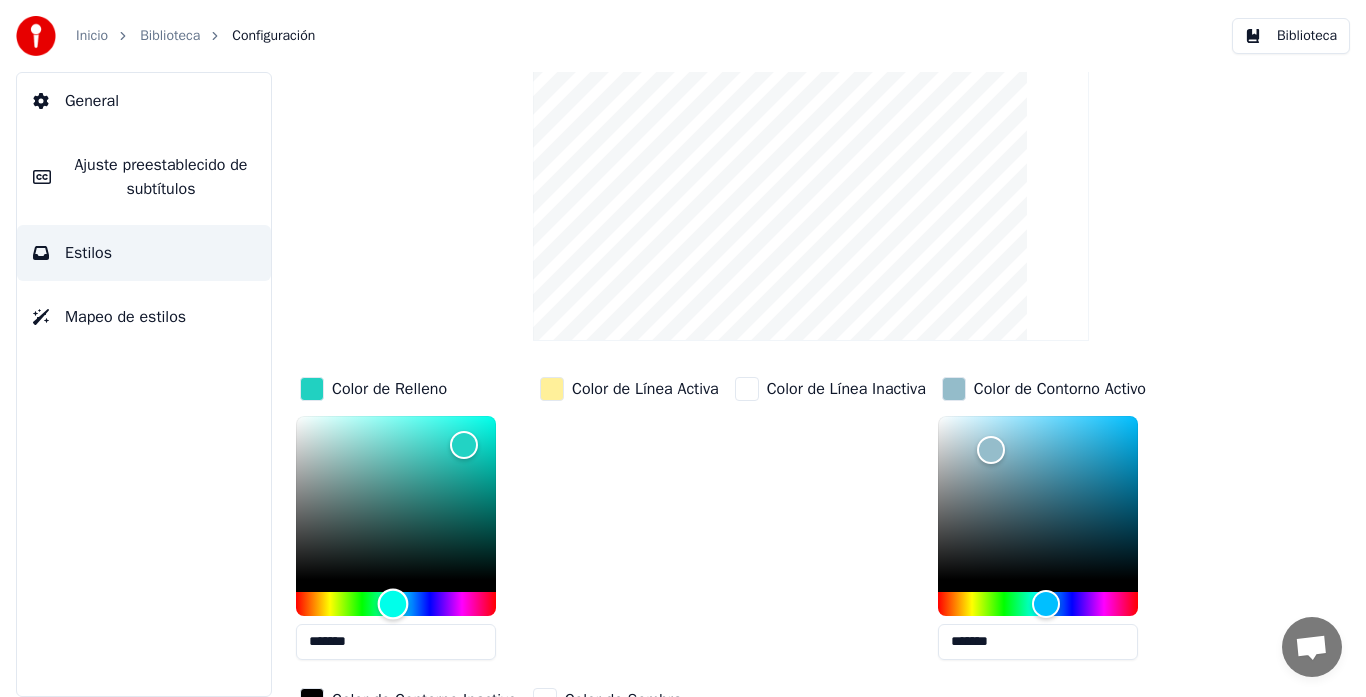 click at bounding box center [396, 604] 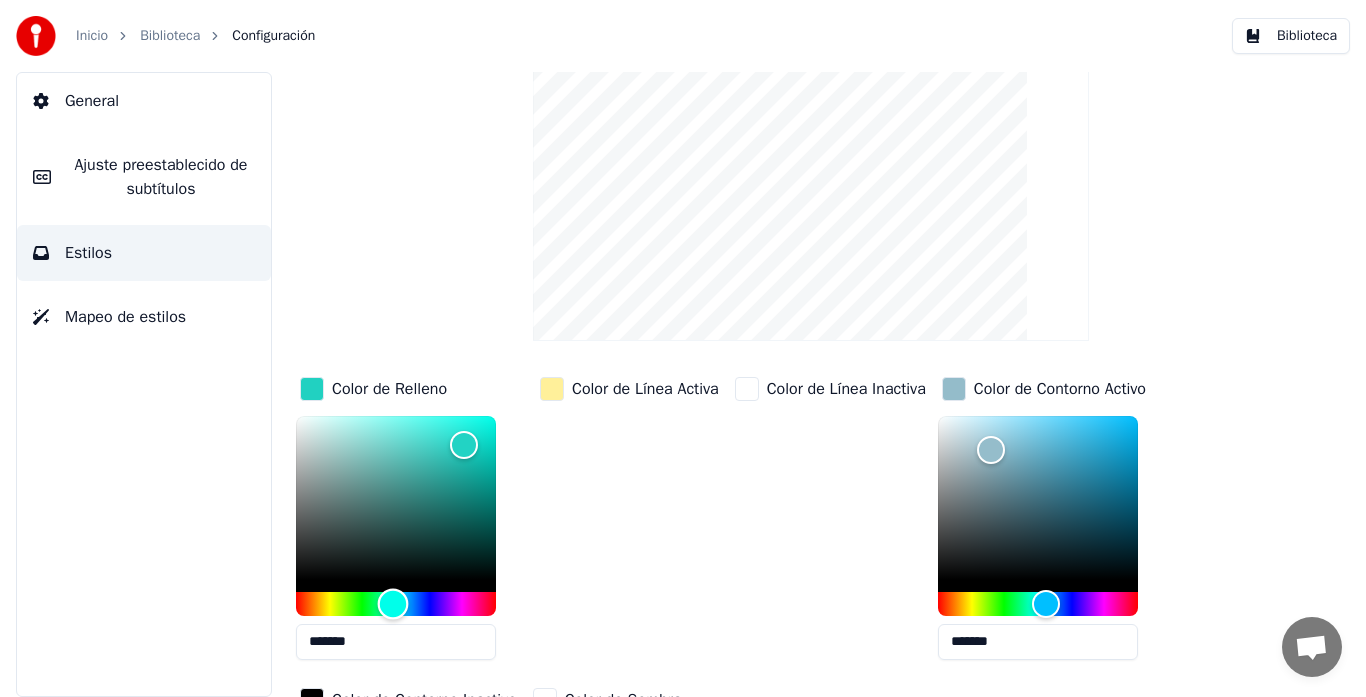 click at bounding box center (396, 604) 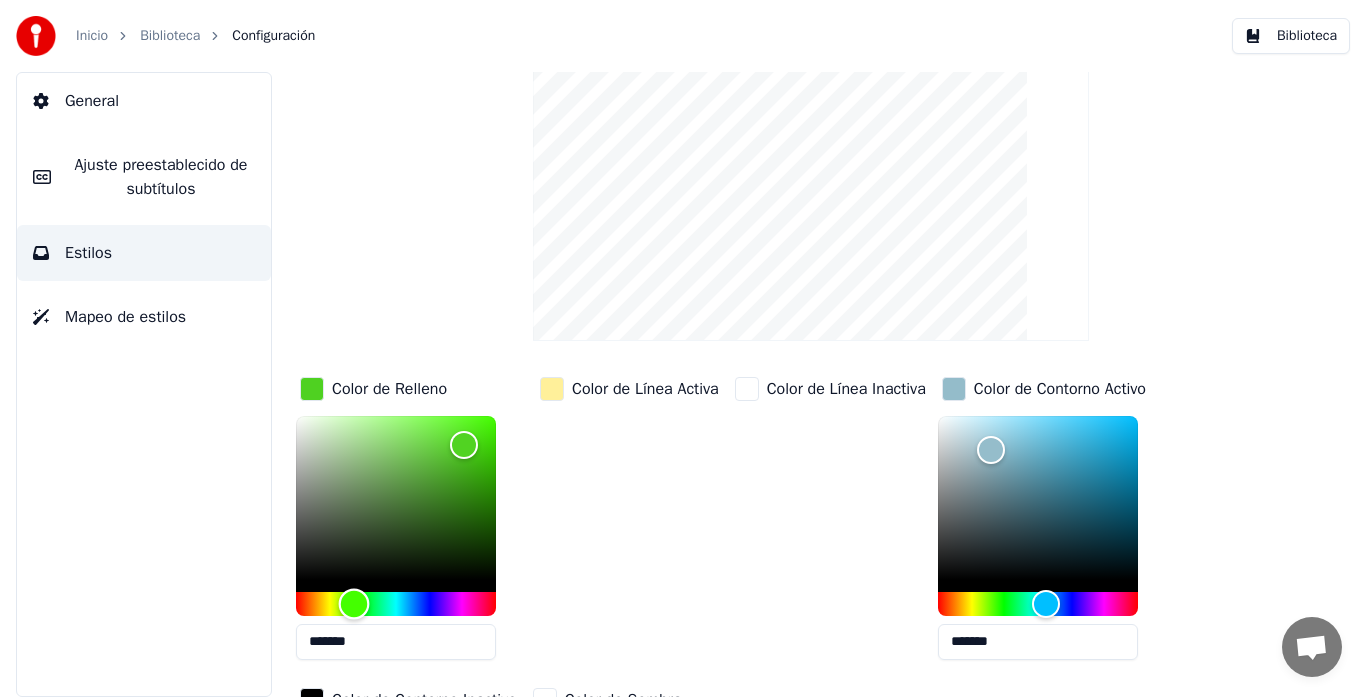click at bounding box center [396, 604] 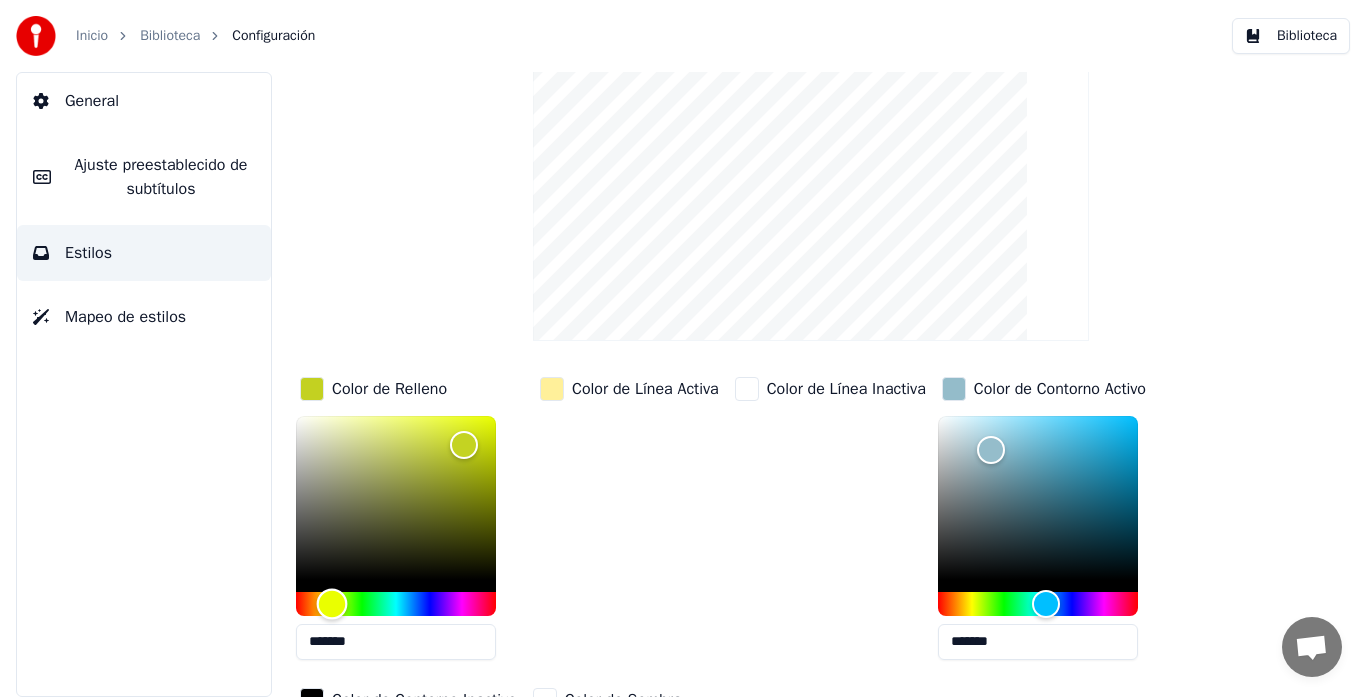 click at bounding box center (396, 604) 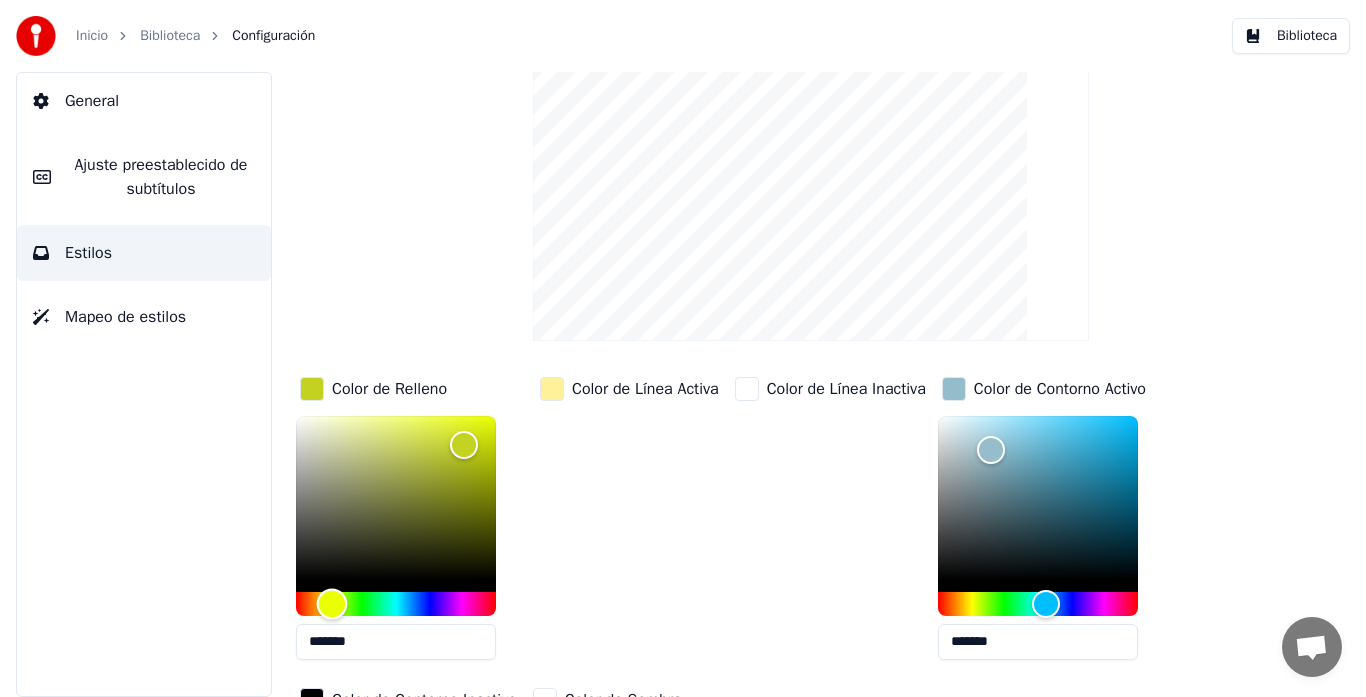 type on "*******" 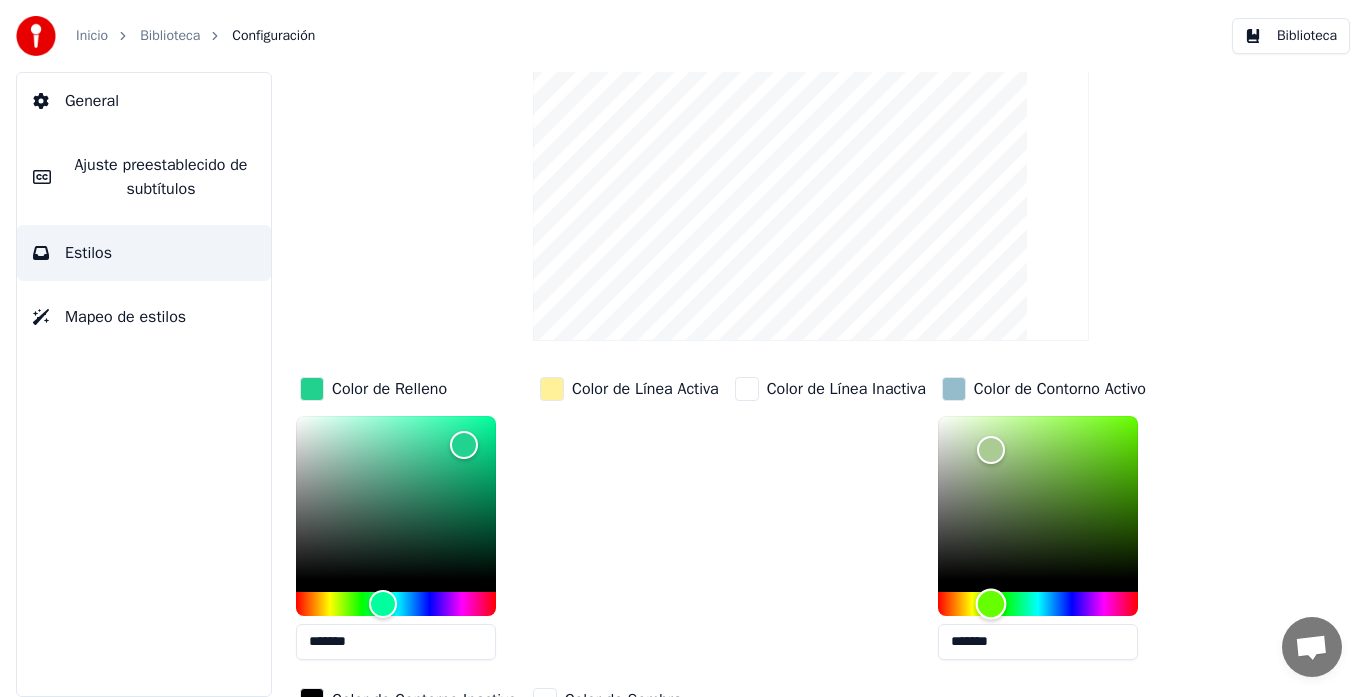 click at bounding box center (1038, 604) 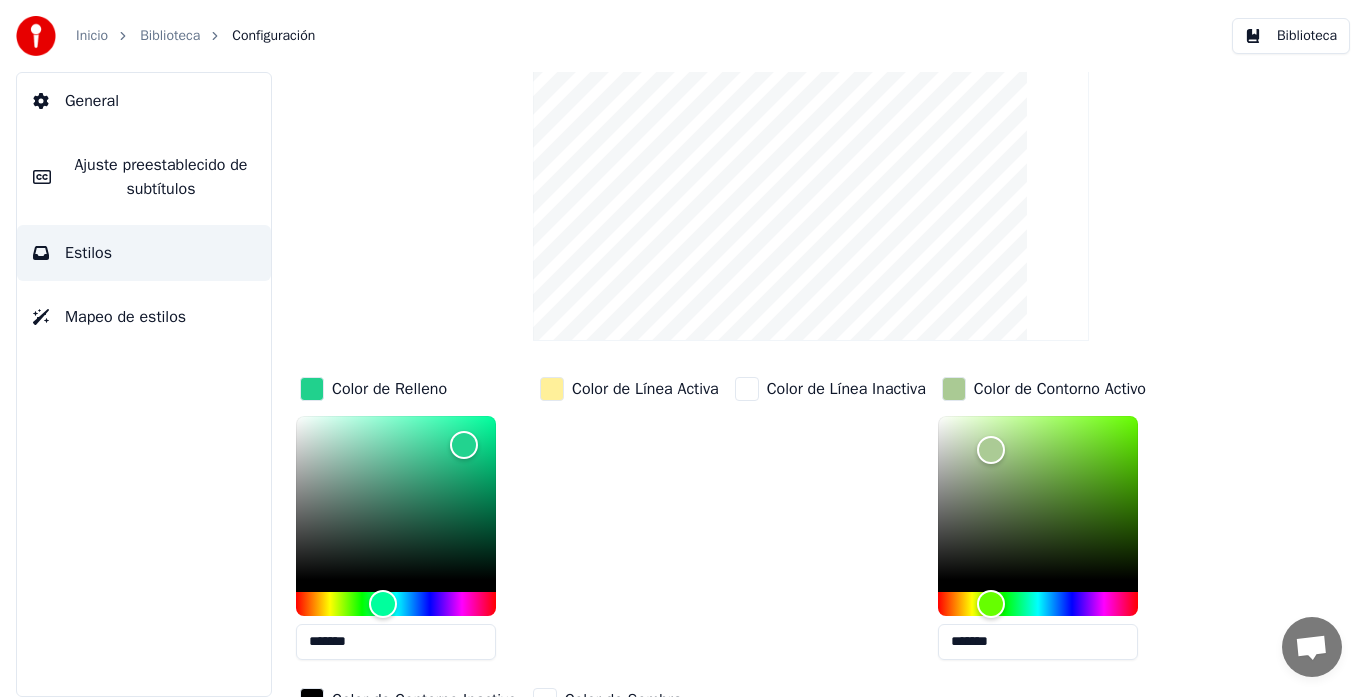 click at bounding box center [552, 389] 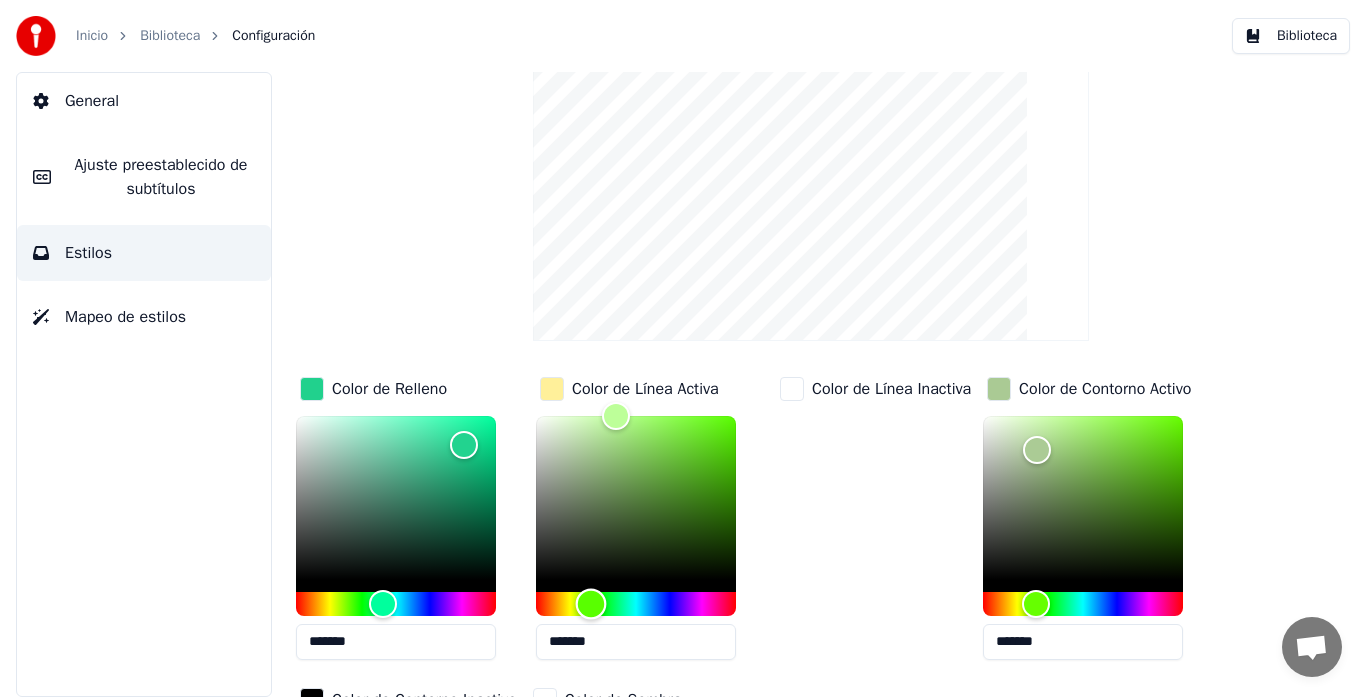 type on "*******" 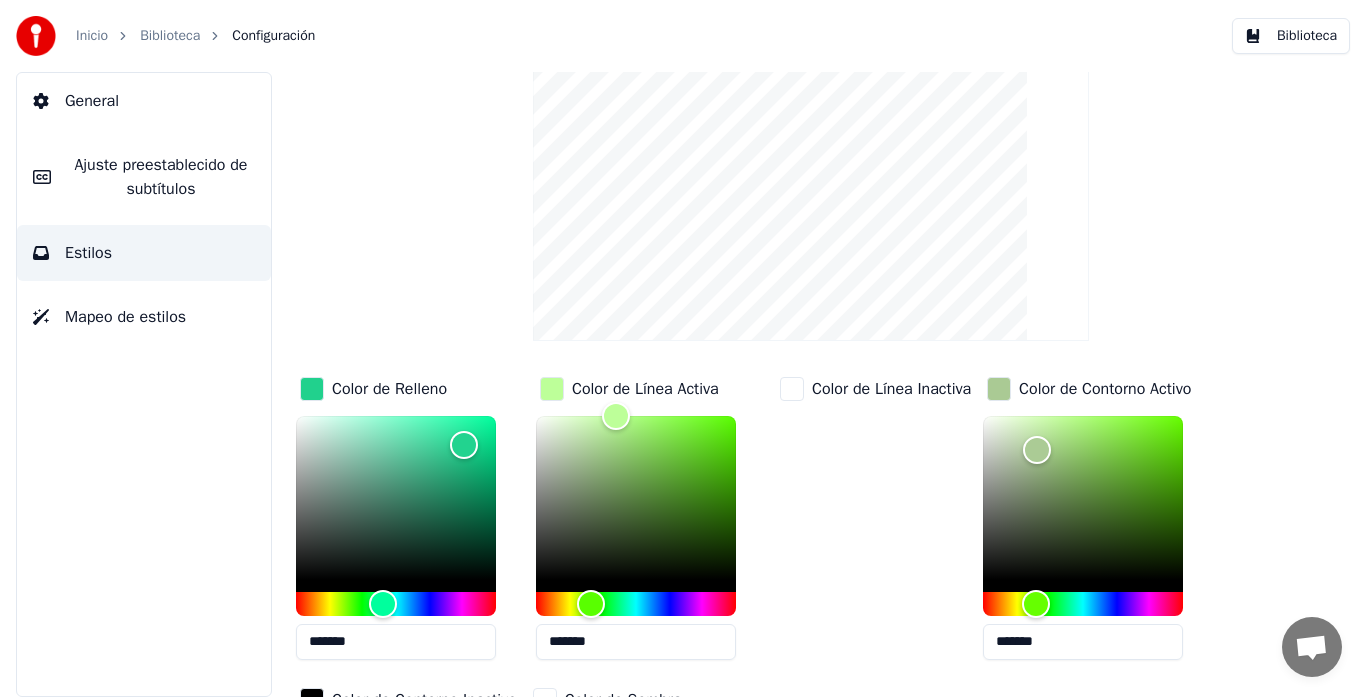 click at bounding box center (792, 389) 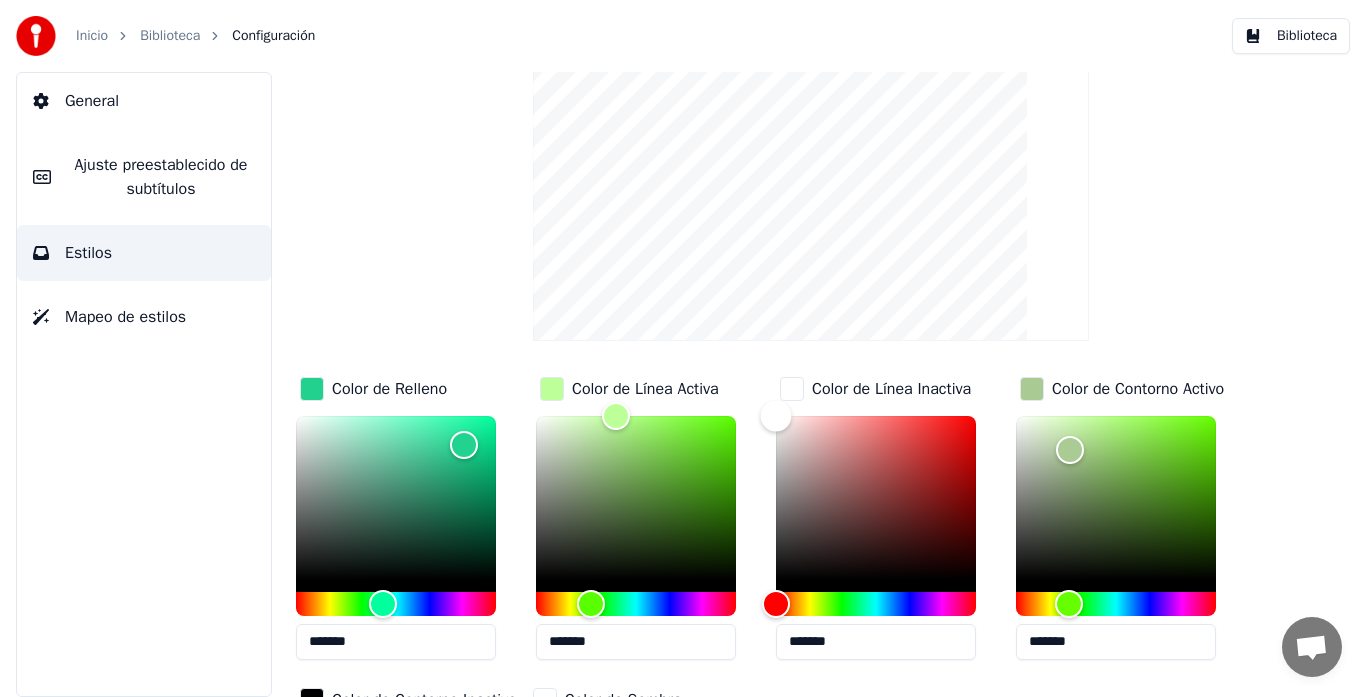 type on "*******" 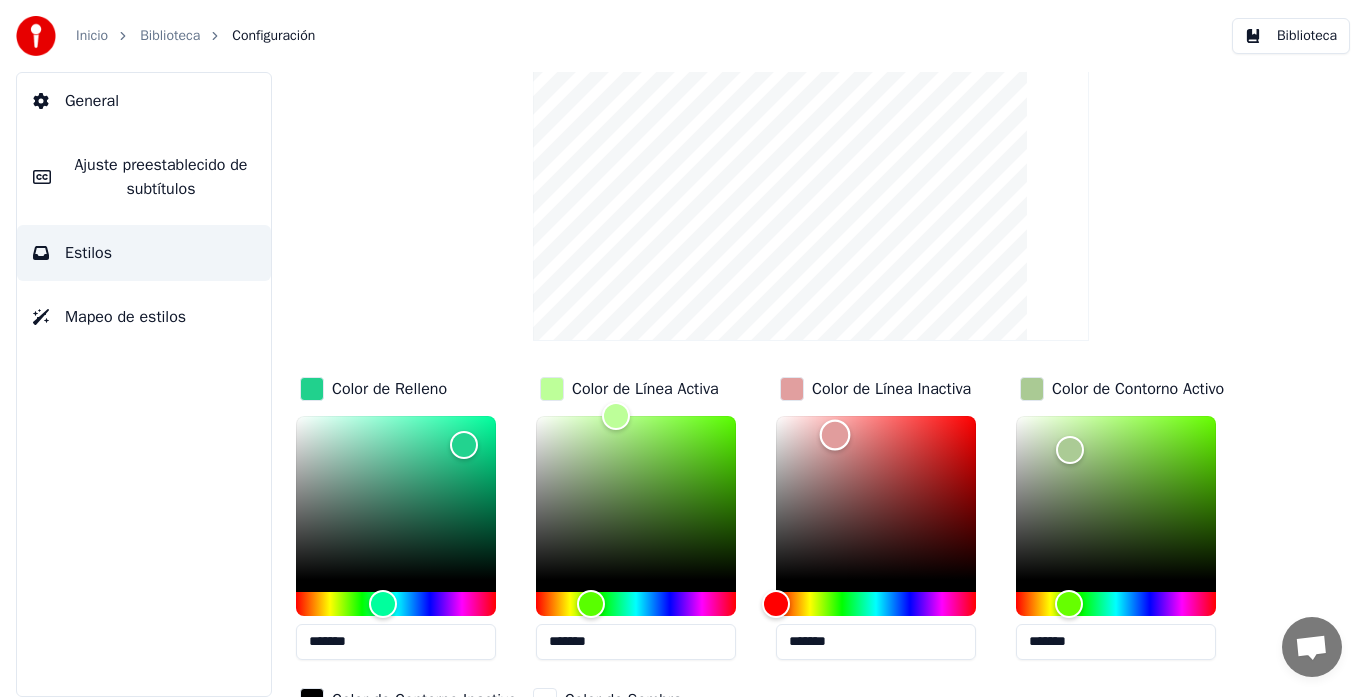 click at bounding box center [876, 498] 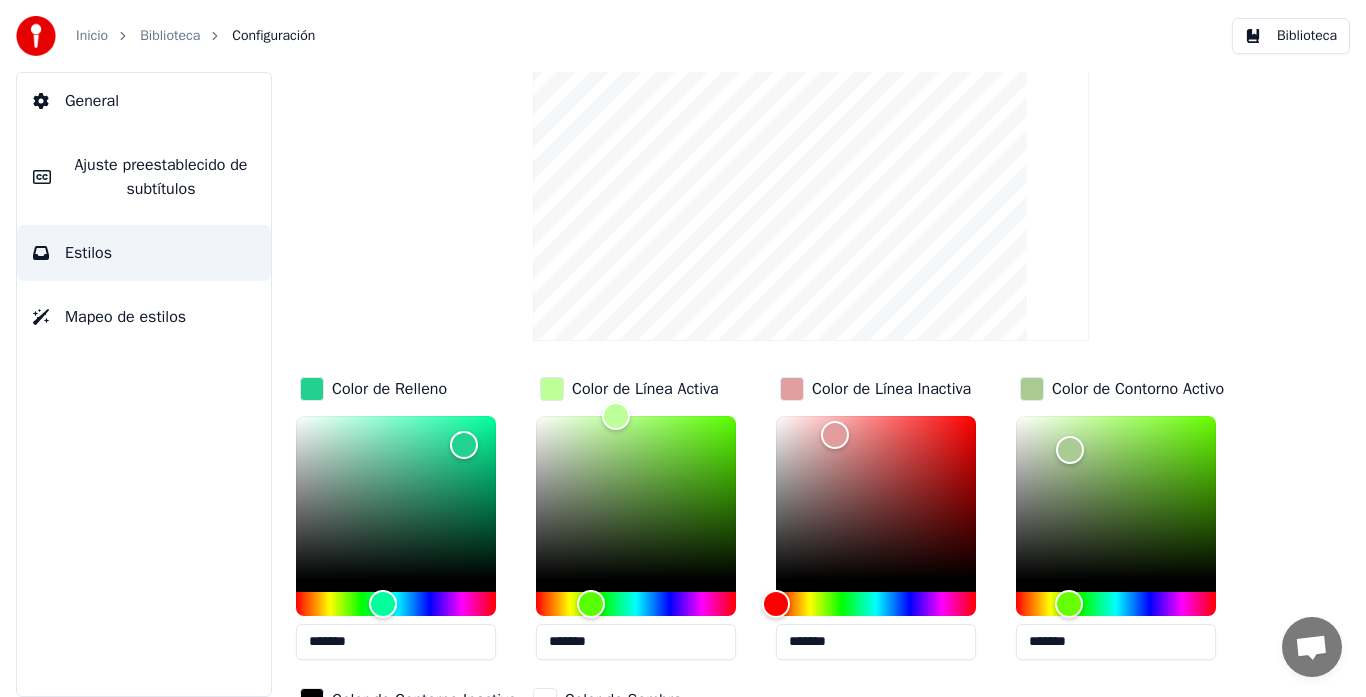 click at bounding box center [792, 389] 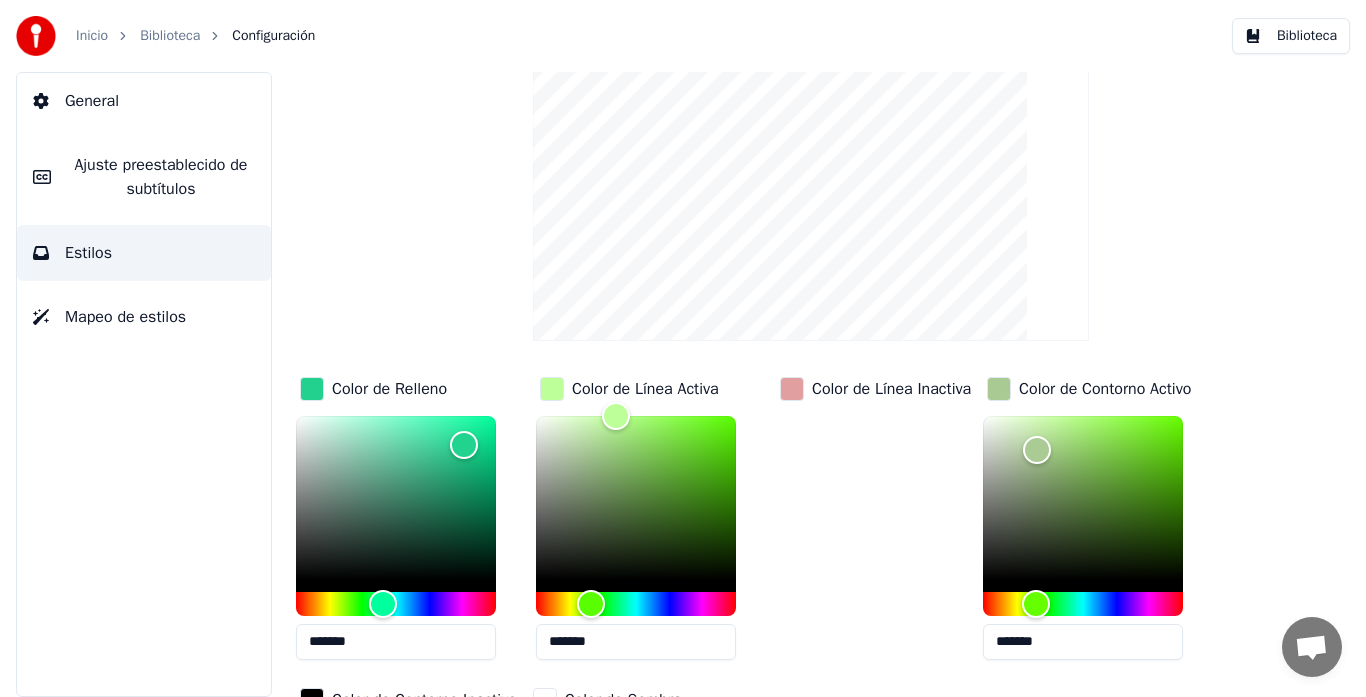 click at bounding box center (792, 389) 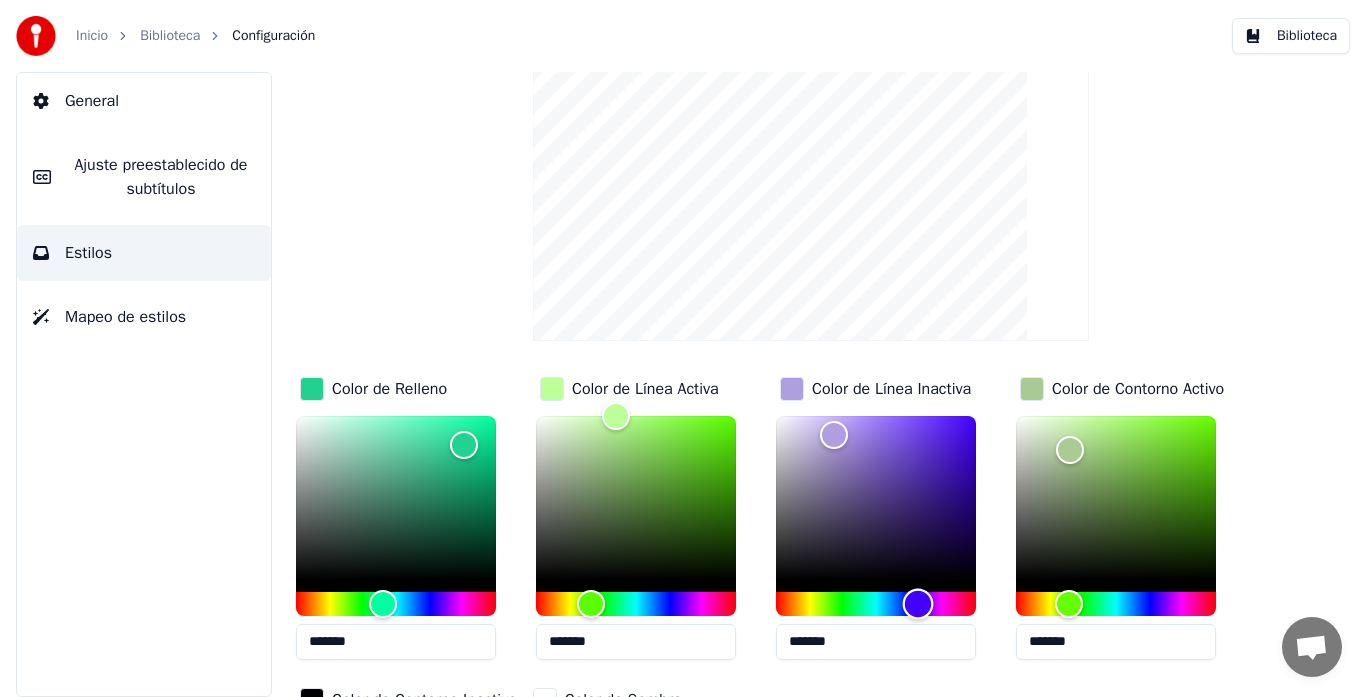 drag, startPoint x: 776, startPoint y: 607, endPoint x: 918, endPoint y: 603, distance: 142.05632 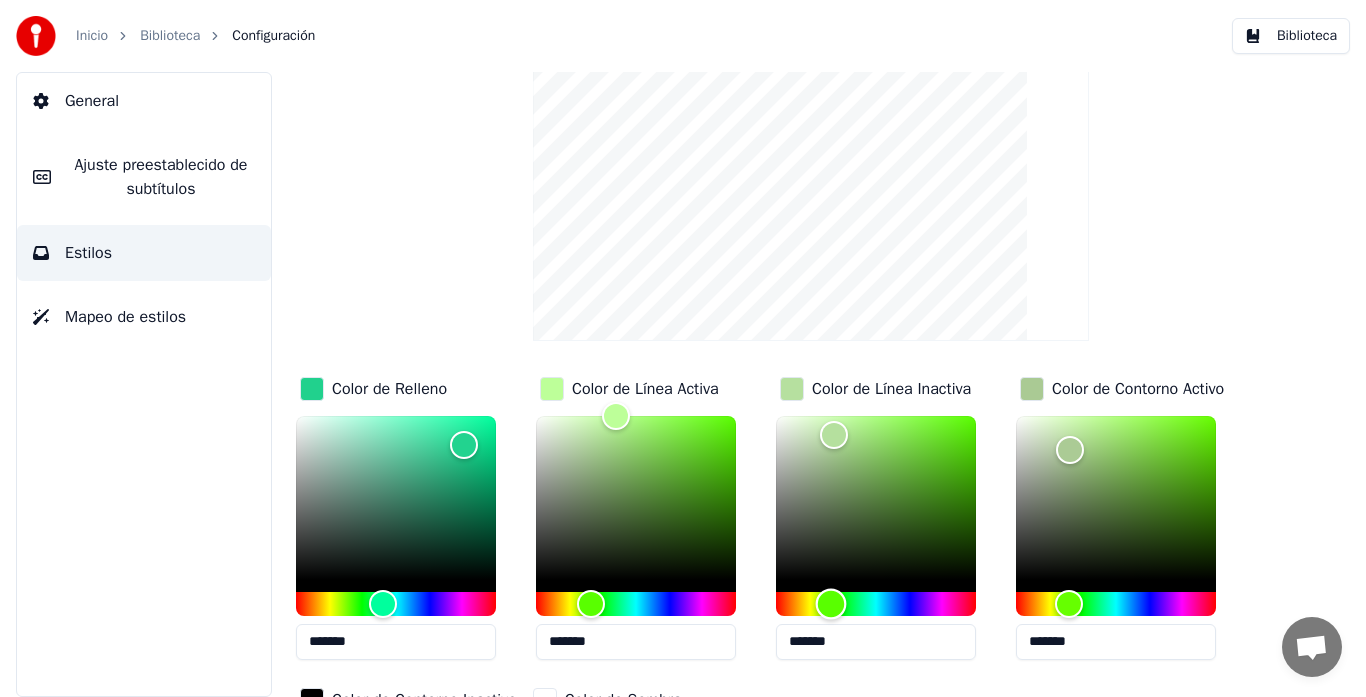 drag, startPoint x: 911, startPoint y: 601, endPoint x: 831, endPoint y: 637, distance: 87.72685 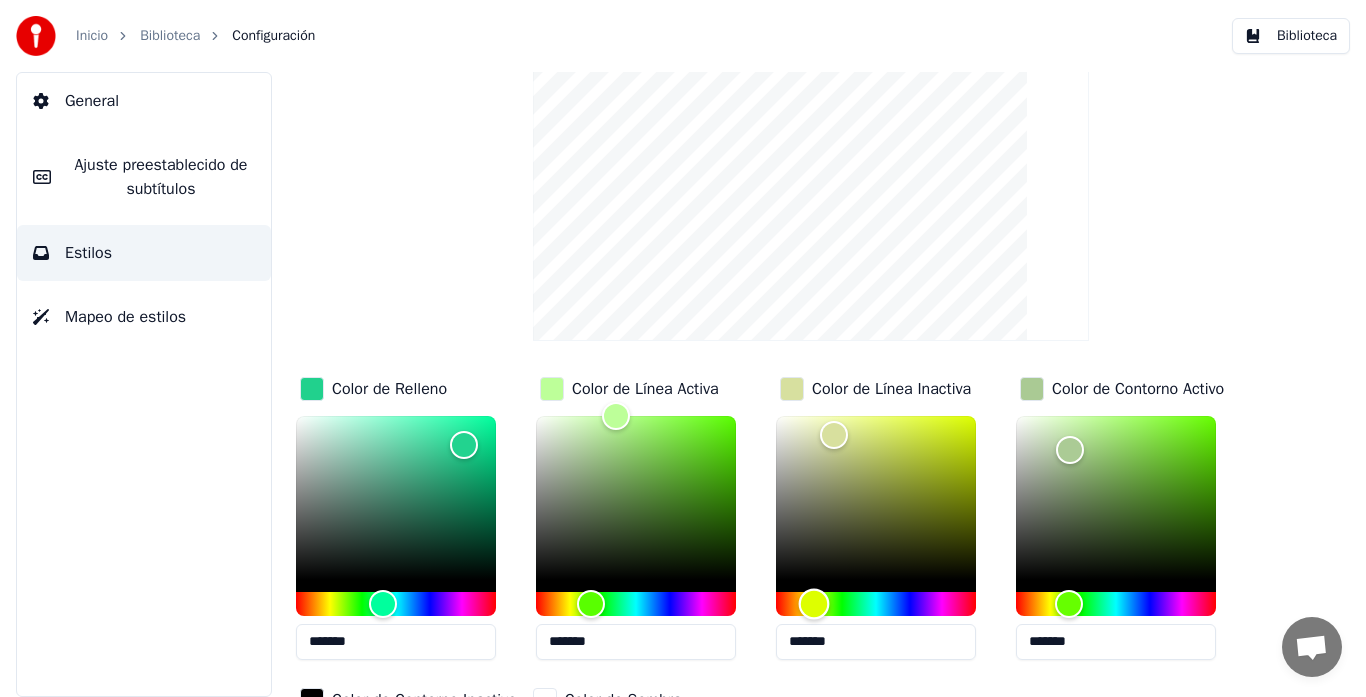 drag, startPoint x: 830, startPoint y: 601, endPoint x: 814, endPoint y: 607, distance: 17.088007 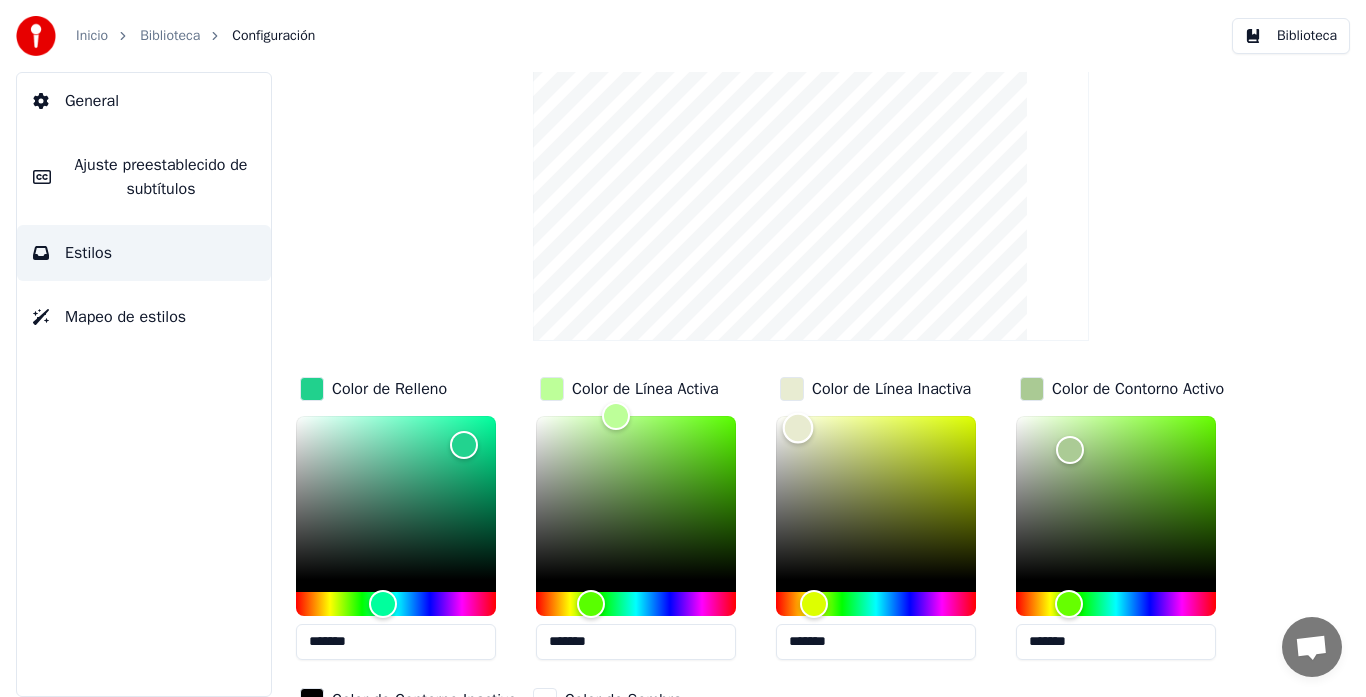 type on "*******" 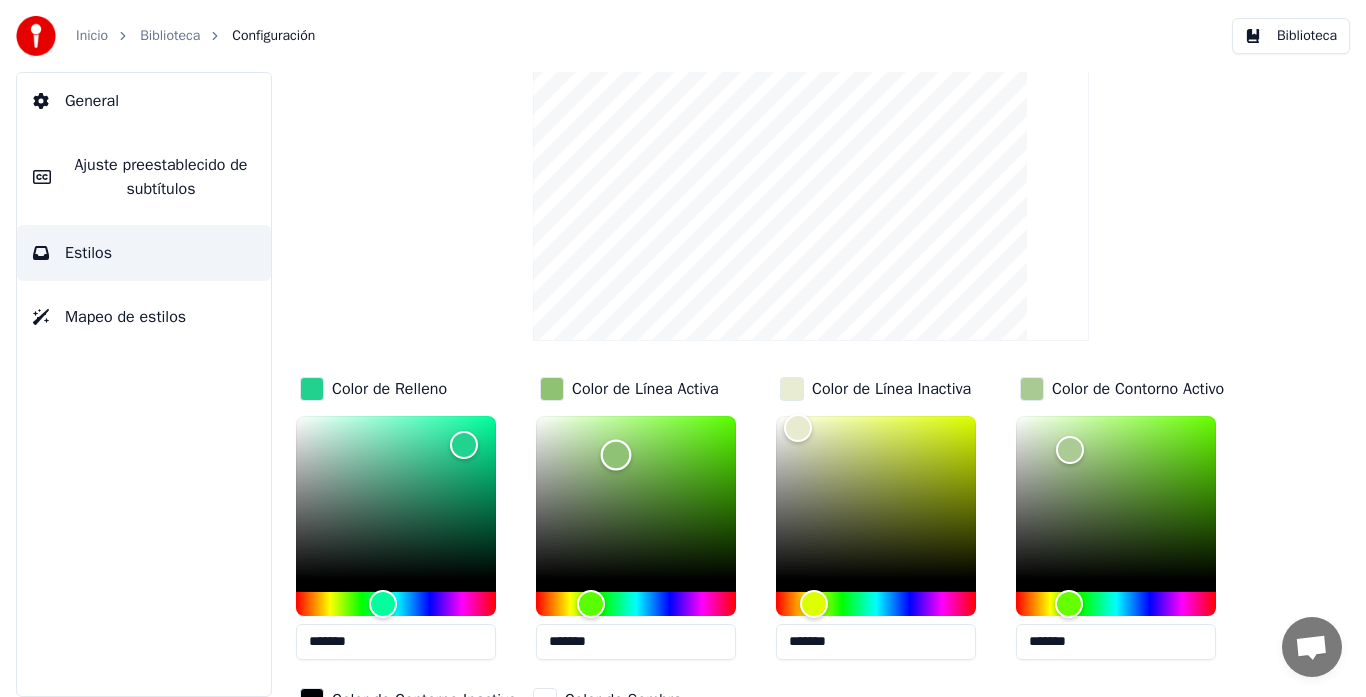 drag, startPoint x: 614, startPoint y: 420, endPoint x: 616, endPoint y: 454, distance: 34.058773 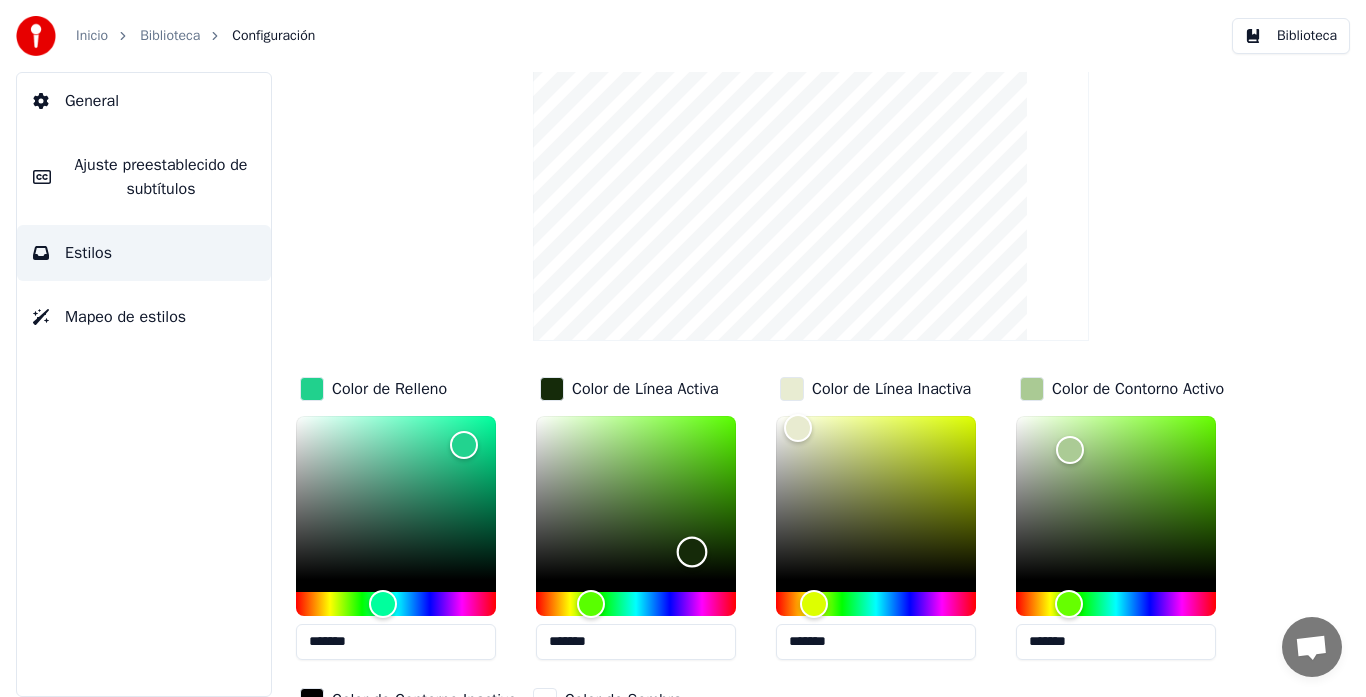 drag, startPoint x: 616, startPoint y: 450, endPoint x: 692, endPoint y: 551, distance: 126.40016 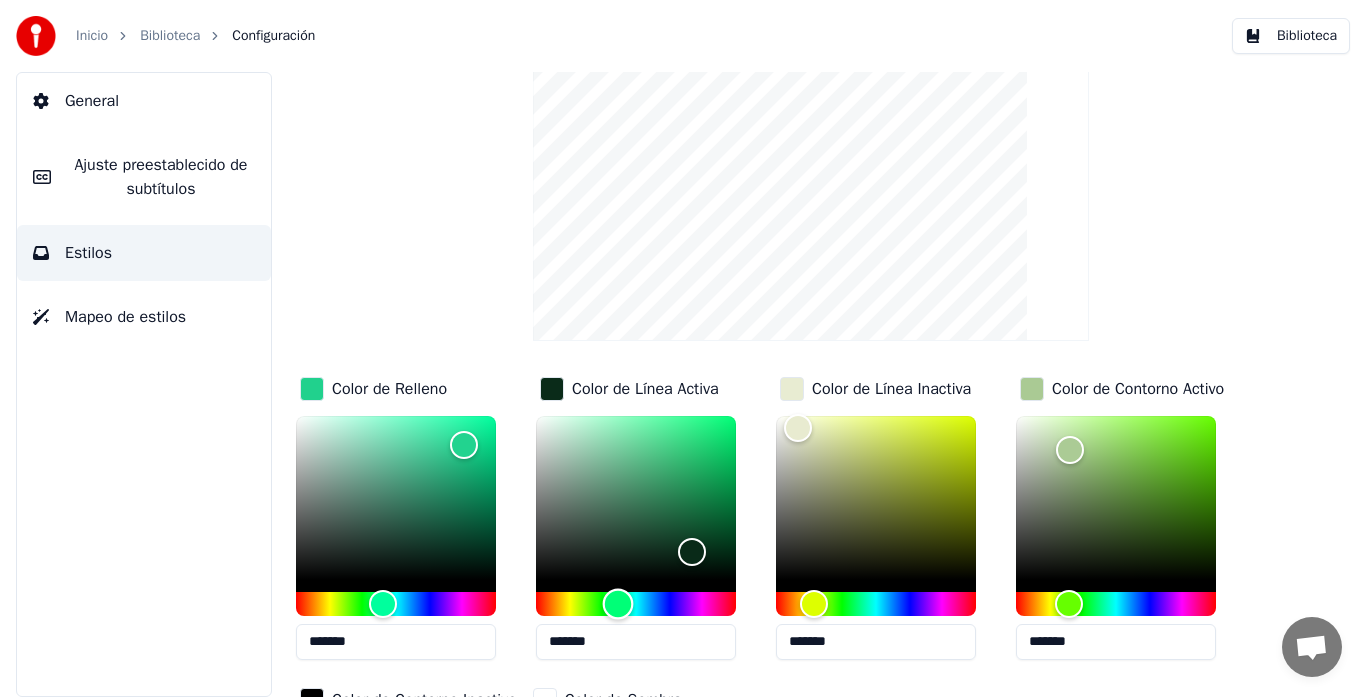 type on "*******" 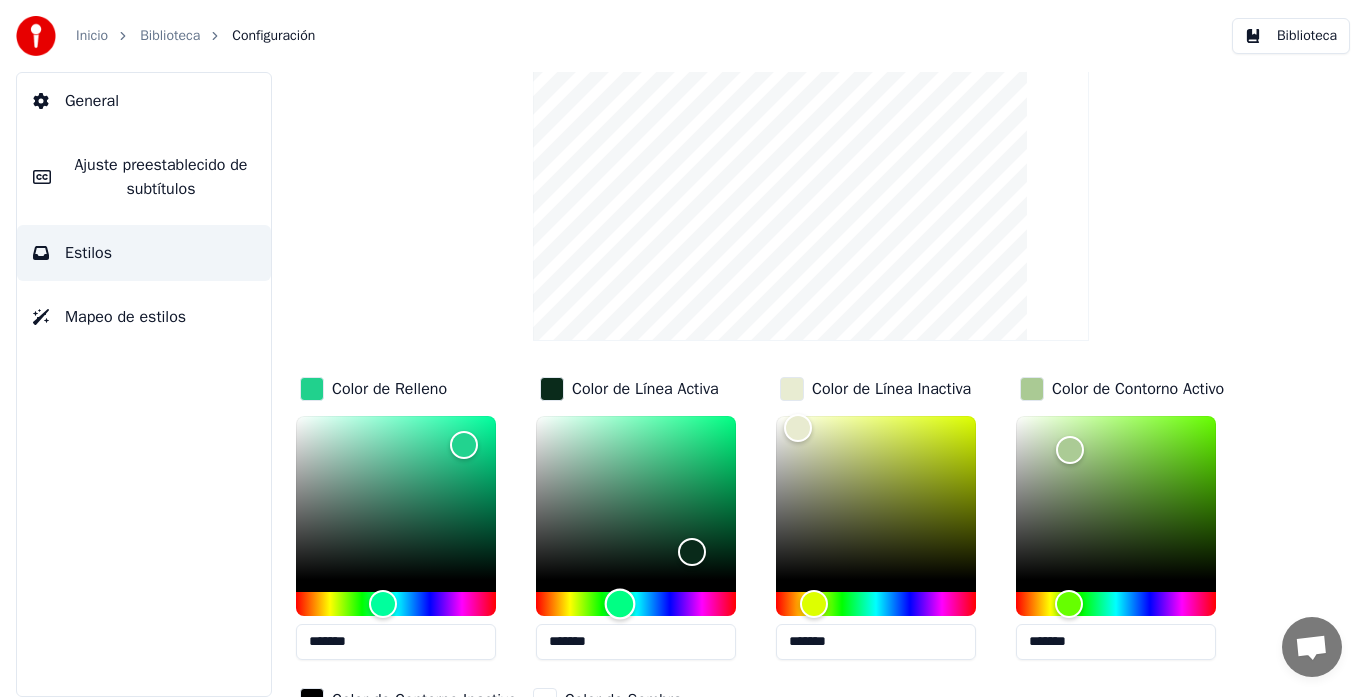 drag, startPoint x: 595, startPoint y: 596, endPoint x: 620, endPoint y: 608, distance: 27.730848 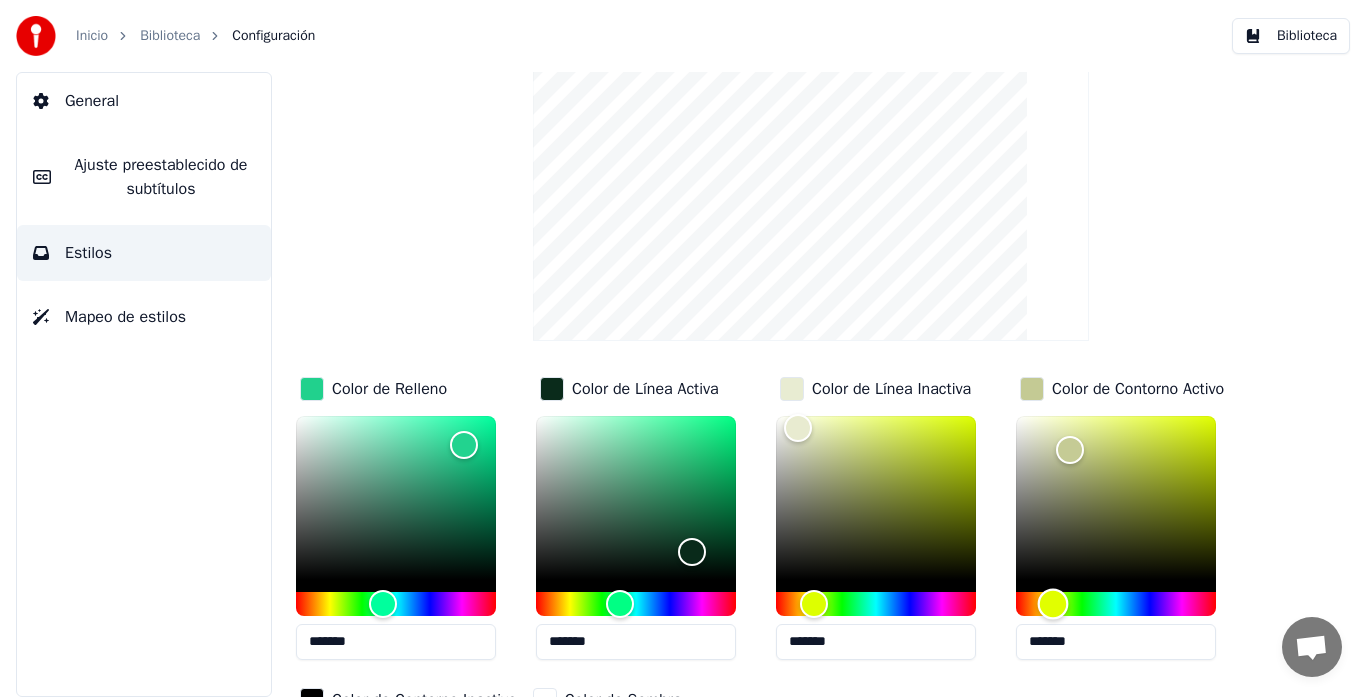 type on "*******" 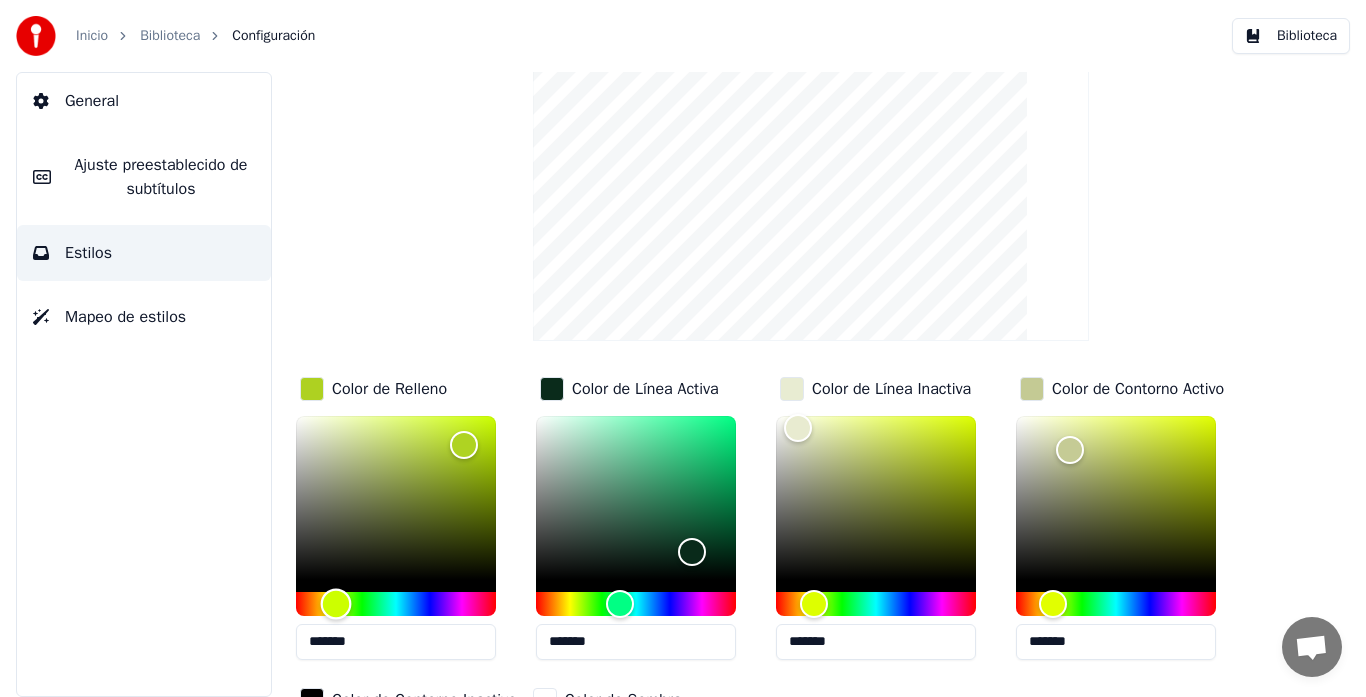 type on "*******" 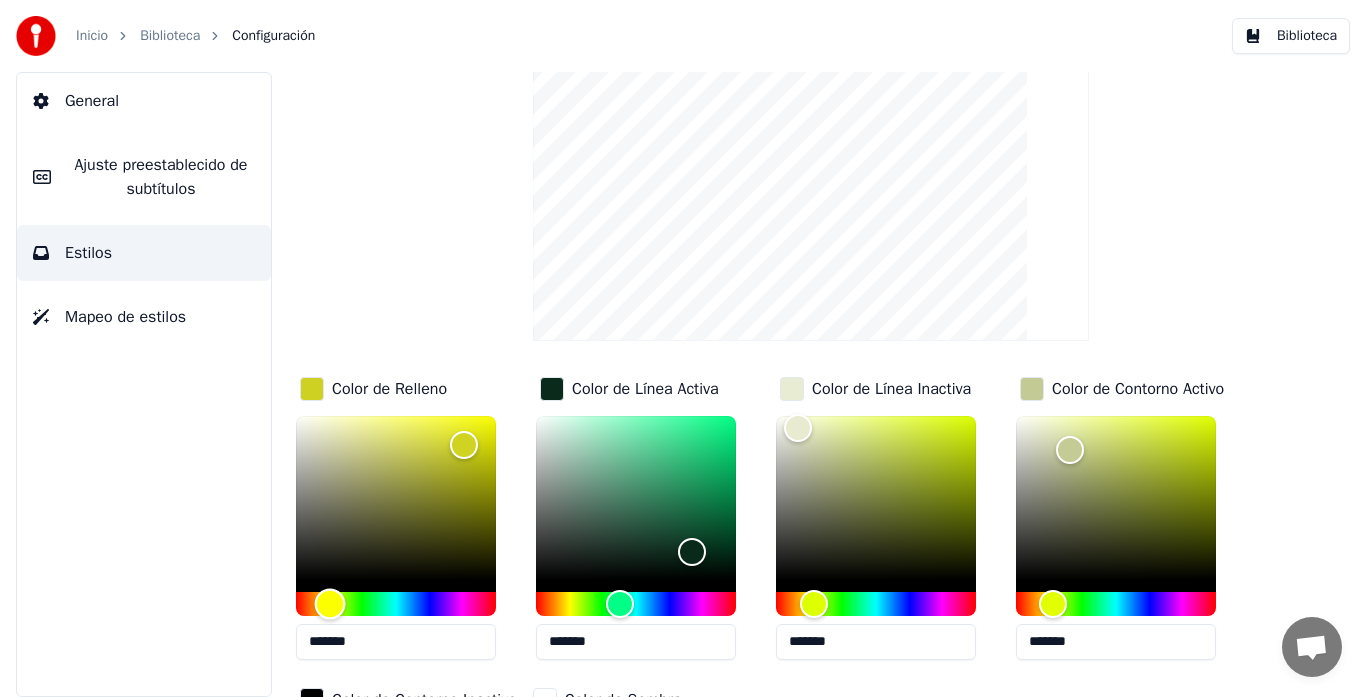drag, startPoint x: 380, startPoint y: 601, endPoint x: 330, endPoint y: 621, distance: 53.851646 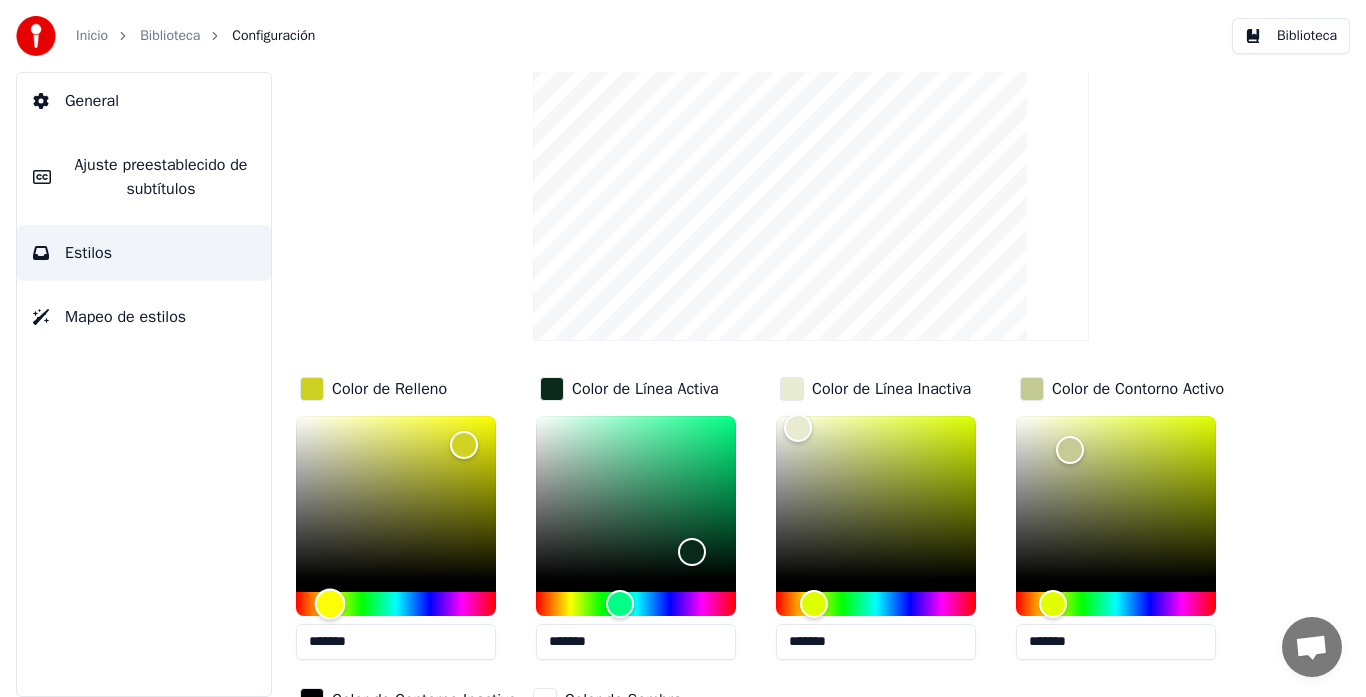 scroll, scrollTop: 202, scrollLeft: 0, axis: vertical 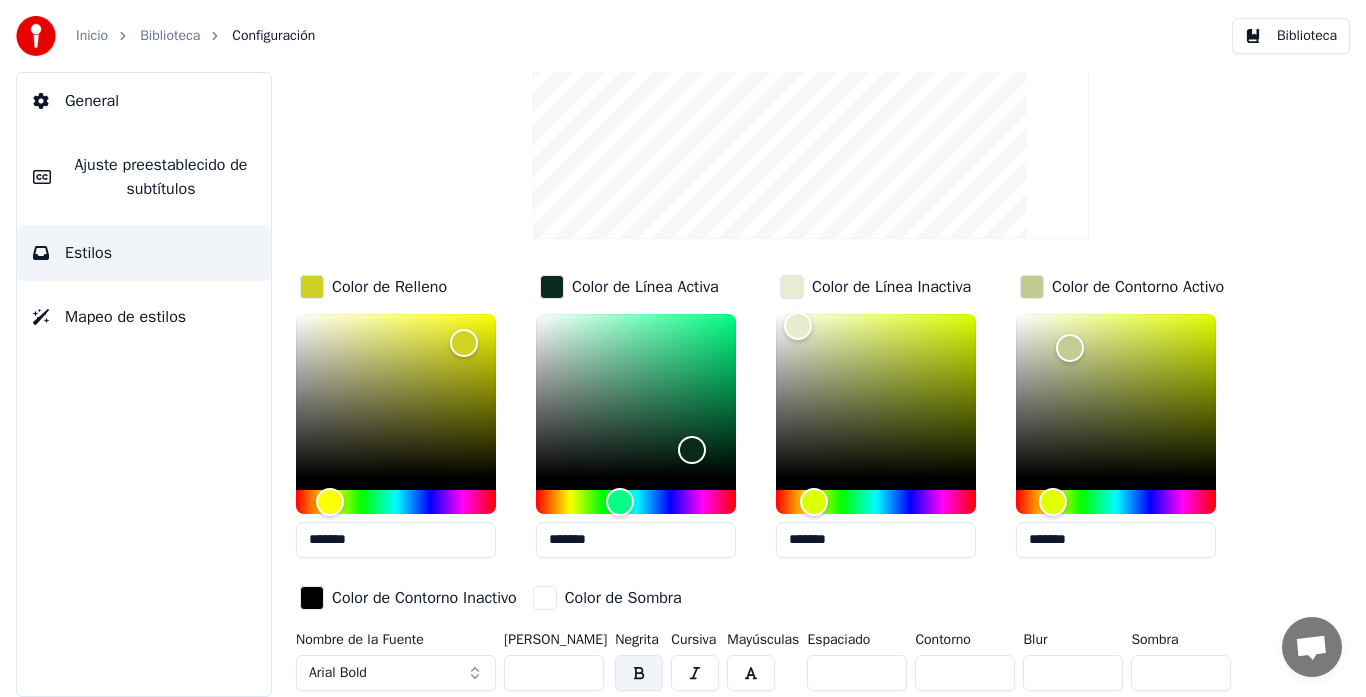click at bounding box center (312, 598) 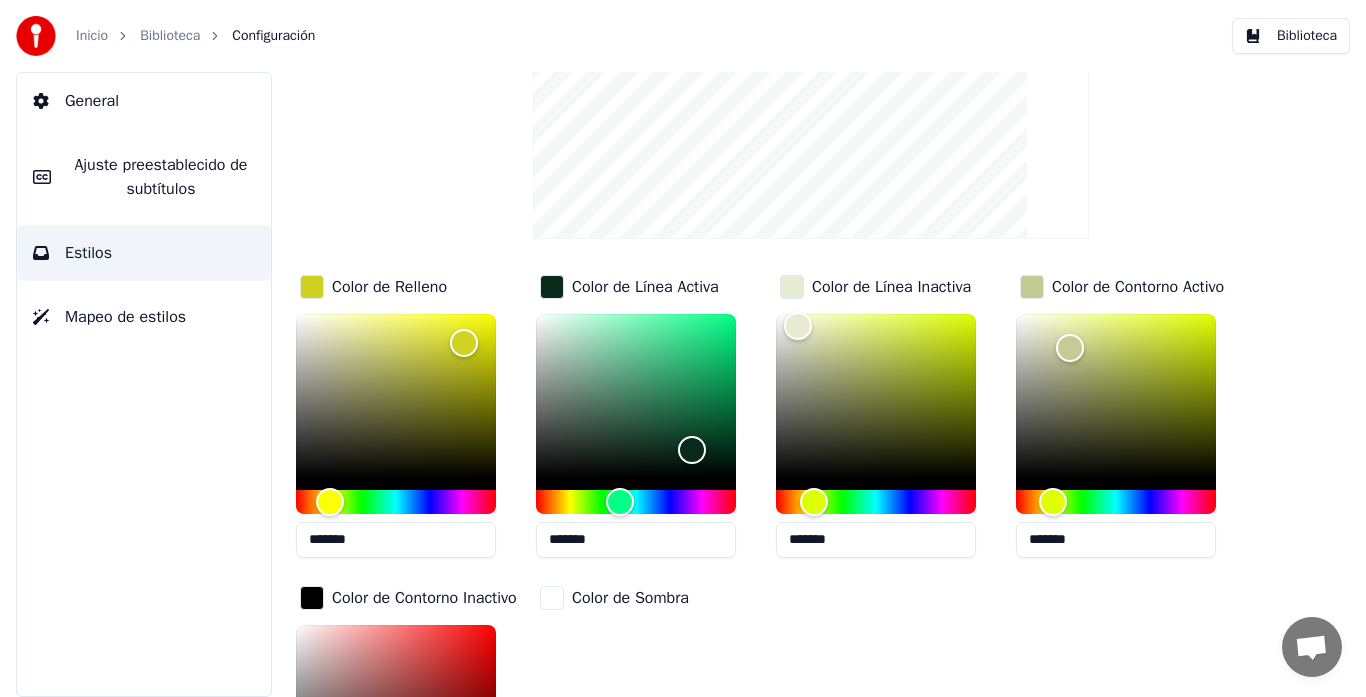 scroll, scrollTop: 402, scrollLeft: 0, axis: vertical 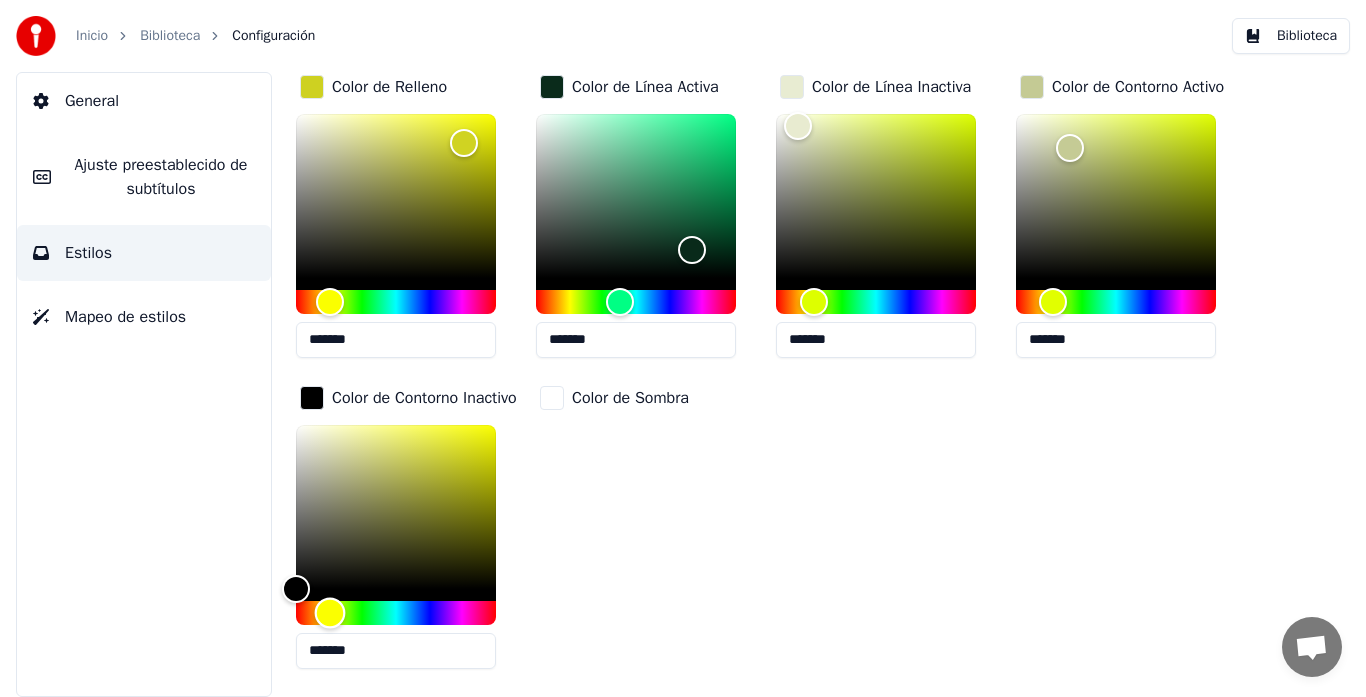 click at bounding box center (396, 613) 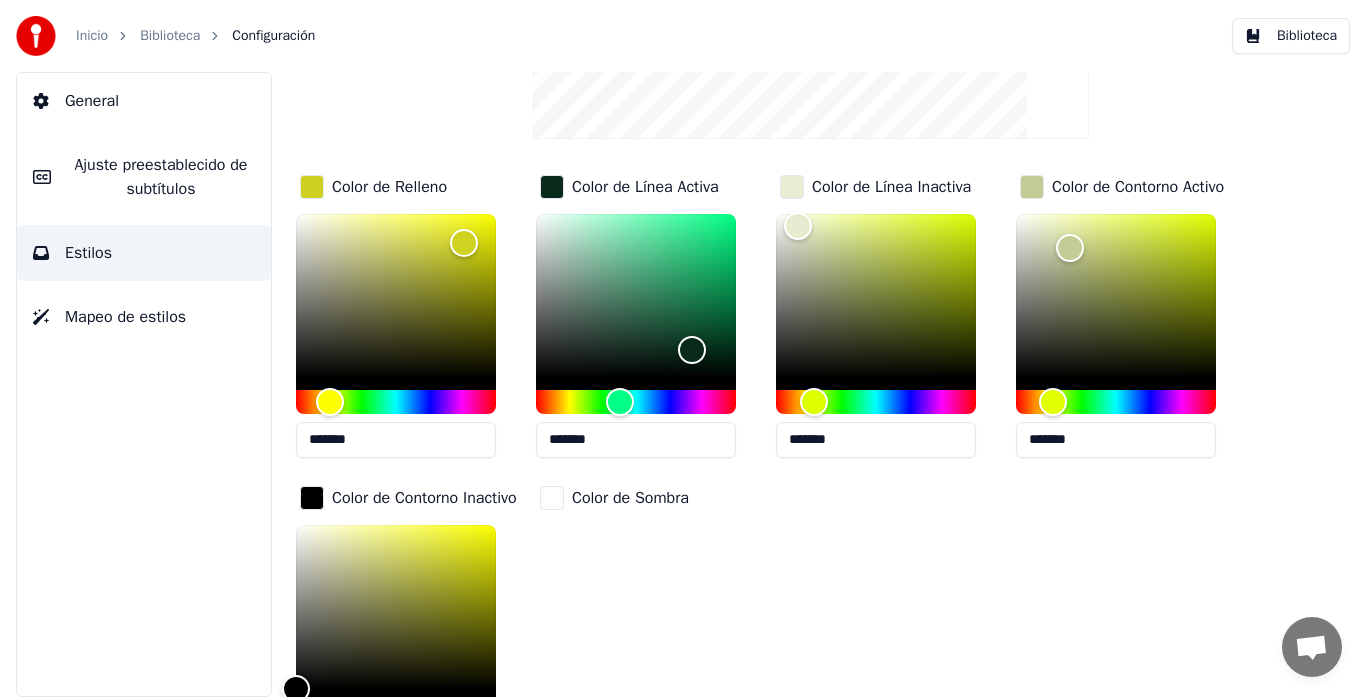 scroll, scrollTop: 202, scrollLeft: 0, axis: vertical 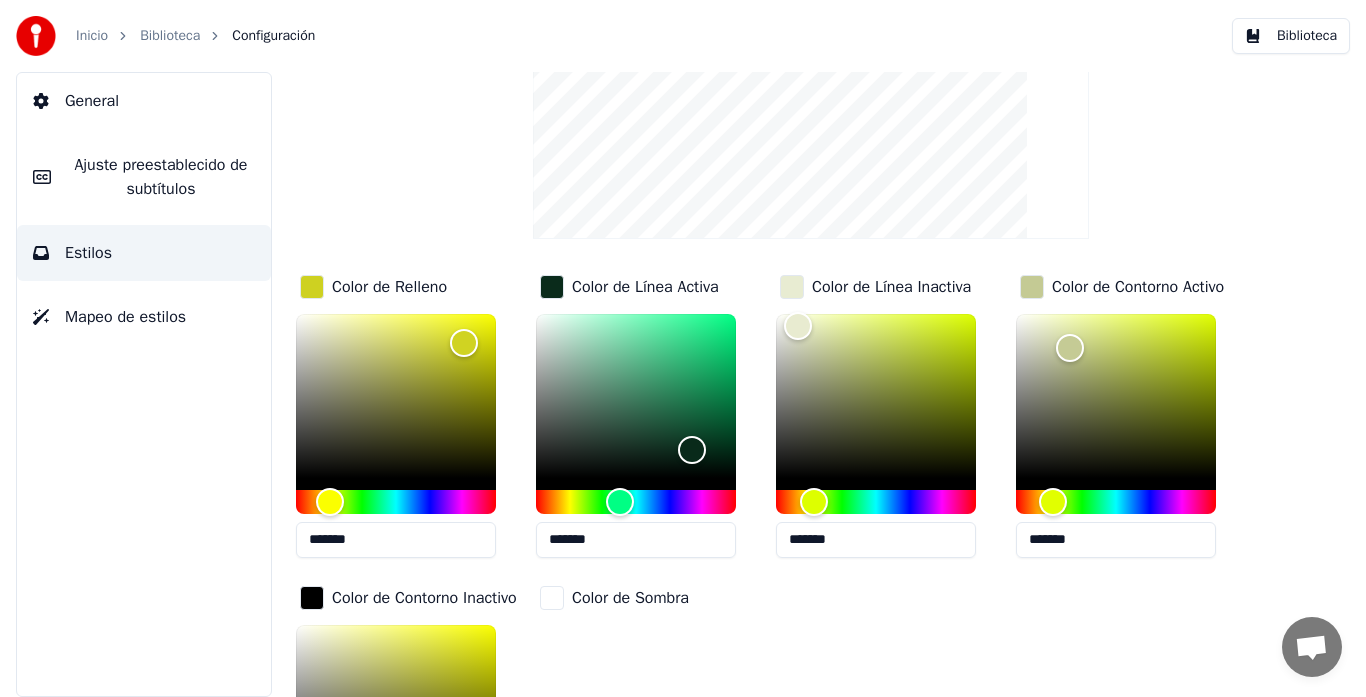 click at bounding box center [552, 598] 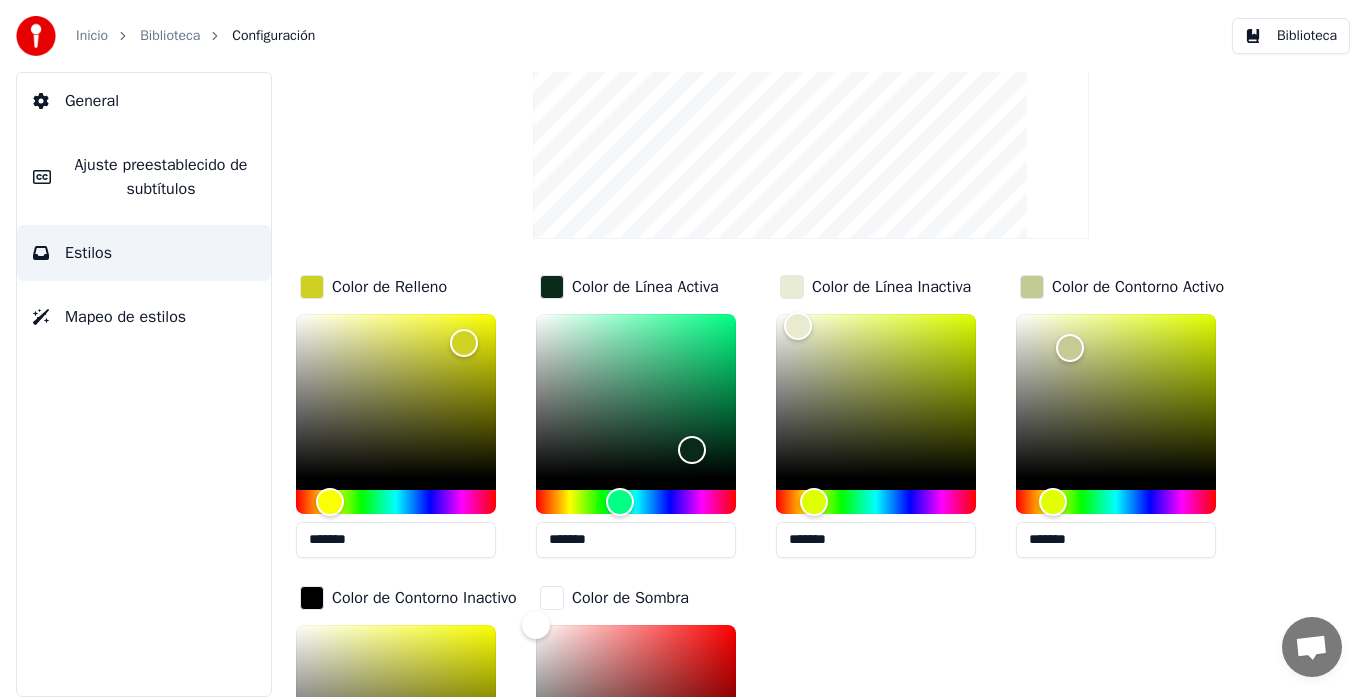 click on "Color de Relleno ******* Color de Línea Activa ******* Color de Línea Inactiva ******* Color de Contorno Activo ******* Color de Contorno Inactivo ******* Color de Sombra *******" at bounding box center [774, 578] 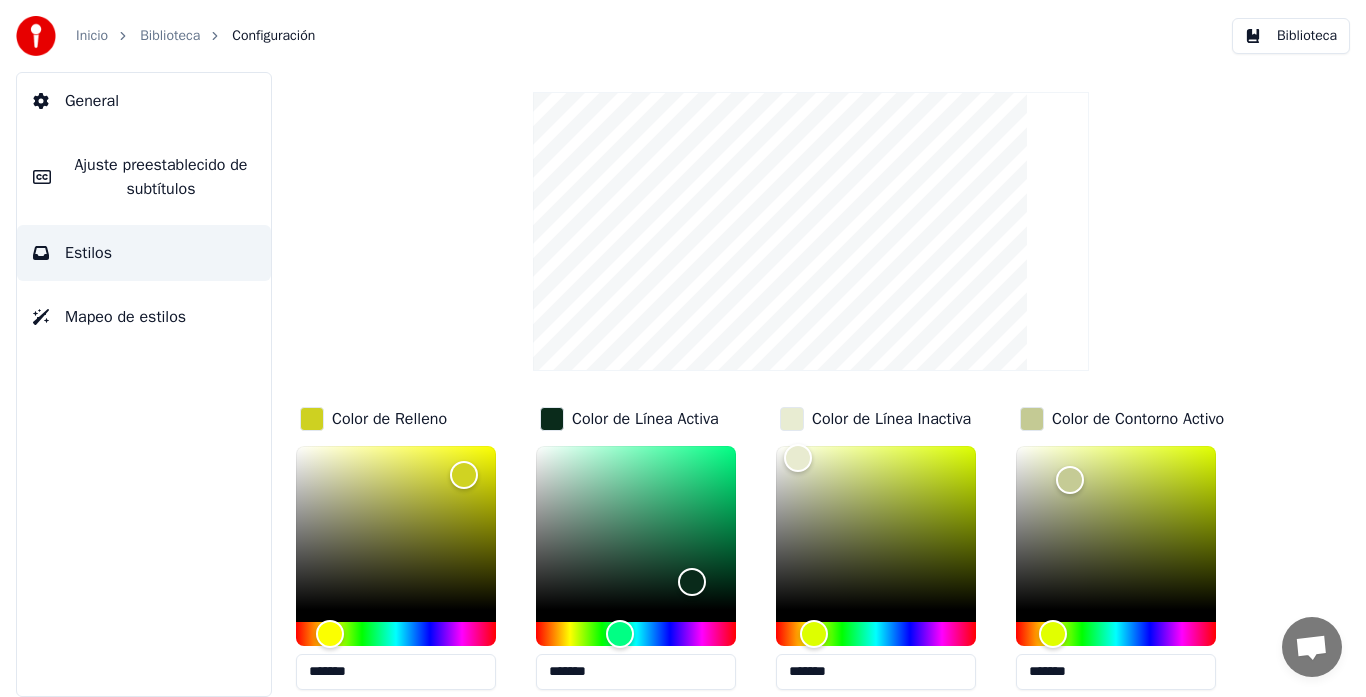 scroll, scrollTop: 0, scrollLeft: 0, axis: both 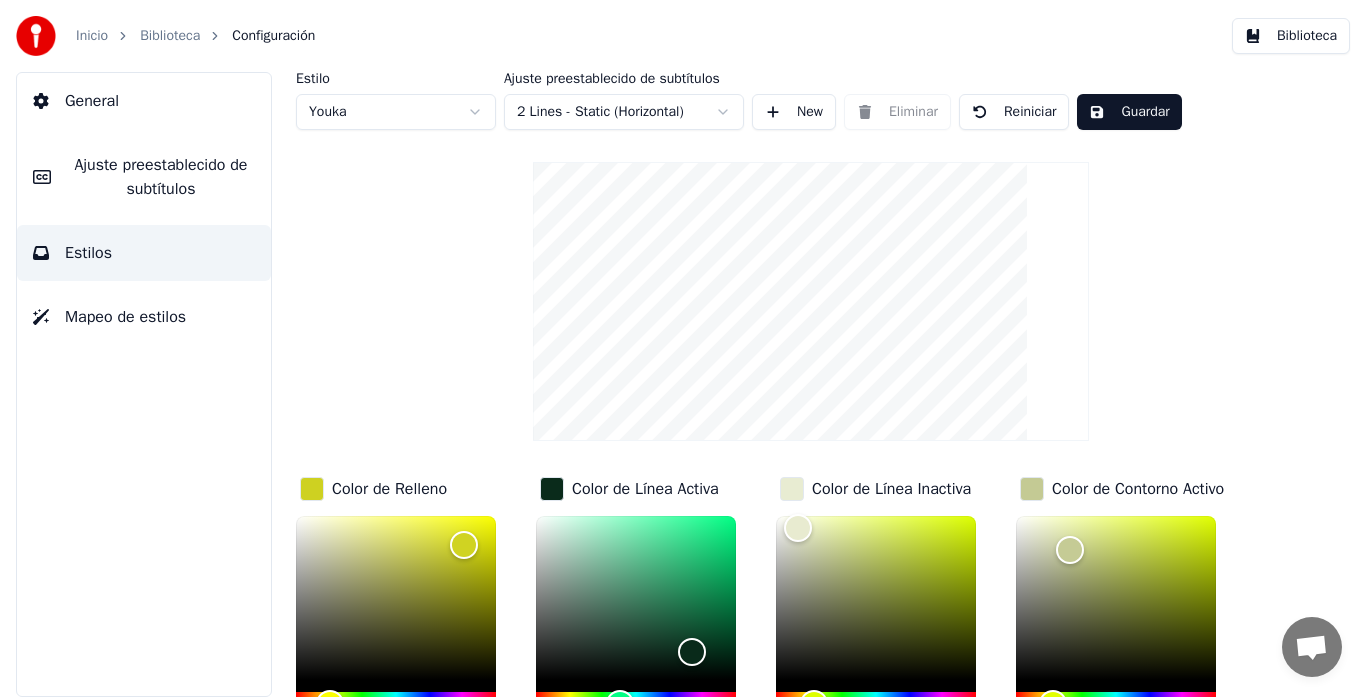 click on "Estilo [PERSON_NAME] preestablecido de subtítulos 2 Lines - Static (Horizontal) New Eliminar Reiniciar Guardar" at bounding box center (811, 101) 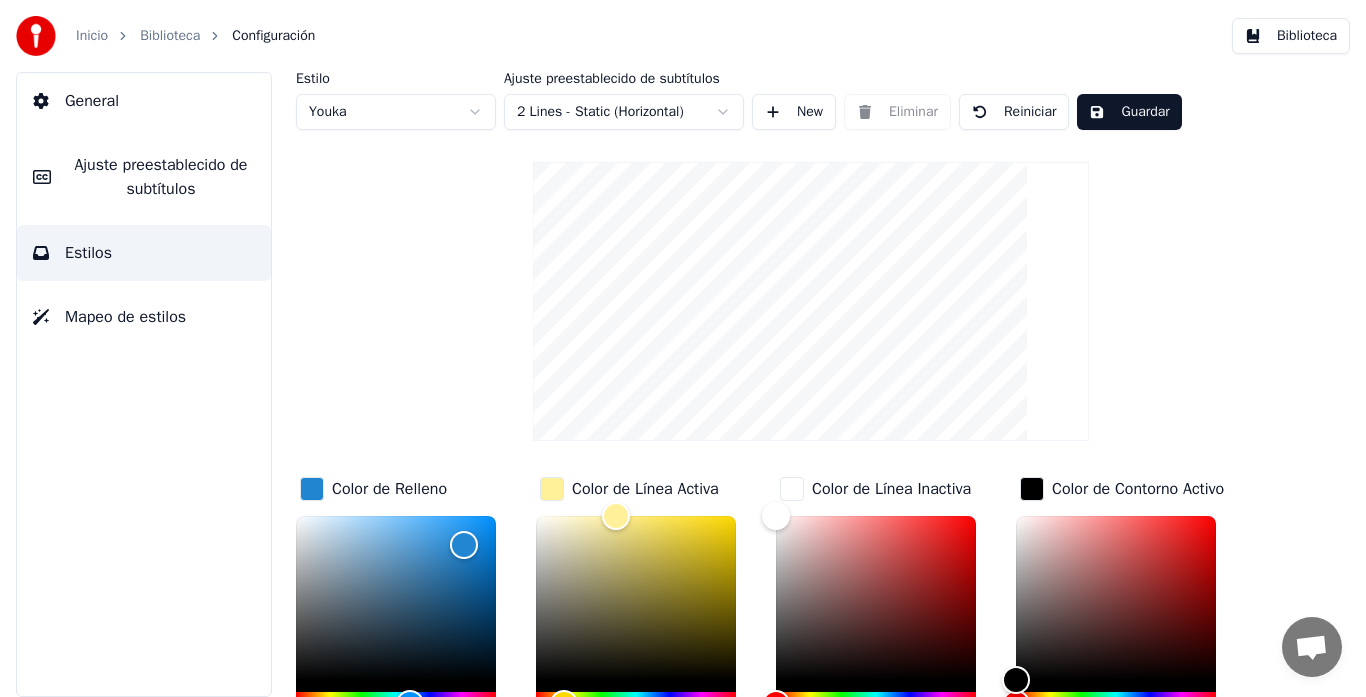 click on "Guardar" at bounding box center [1129, 112] 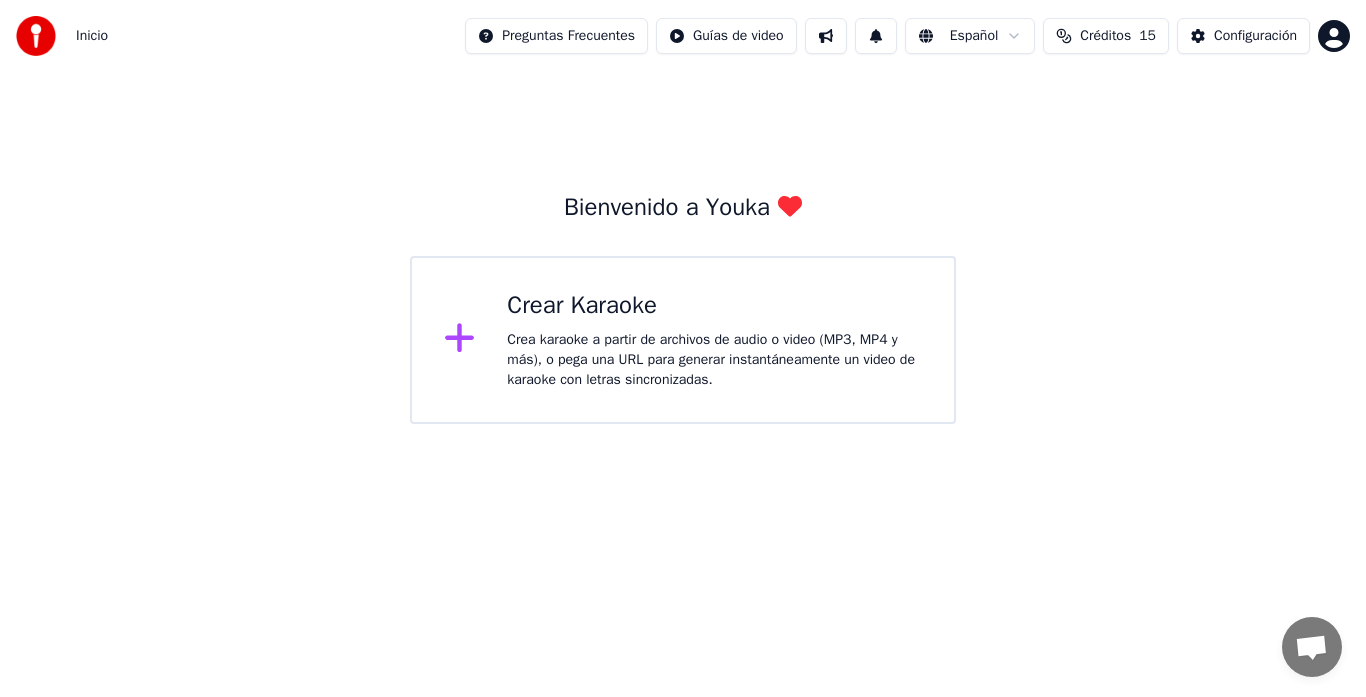 click on "Crear Karaoke Crea karaoke a partir de archivos de audio o video (MP3, MP4 y más), o pega una URL para generar instantáneamente un video de karaoke con letras sincronizadas." at bounding box center (714, 340) 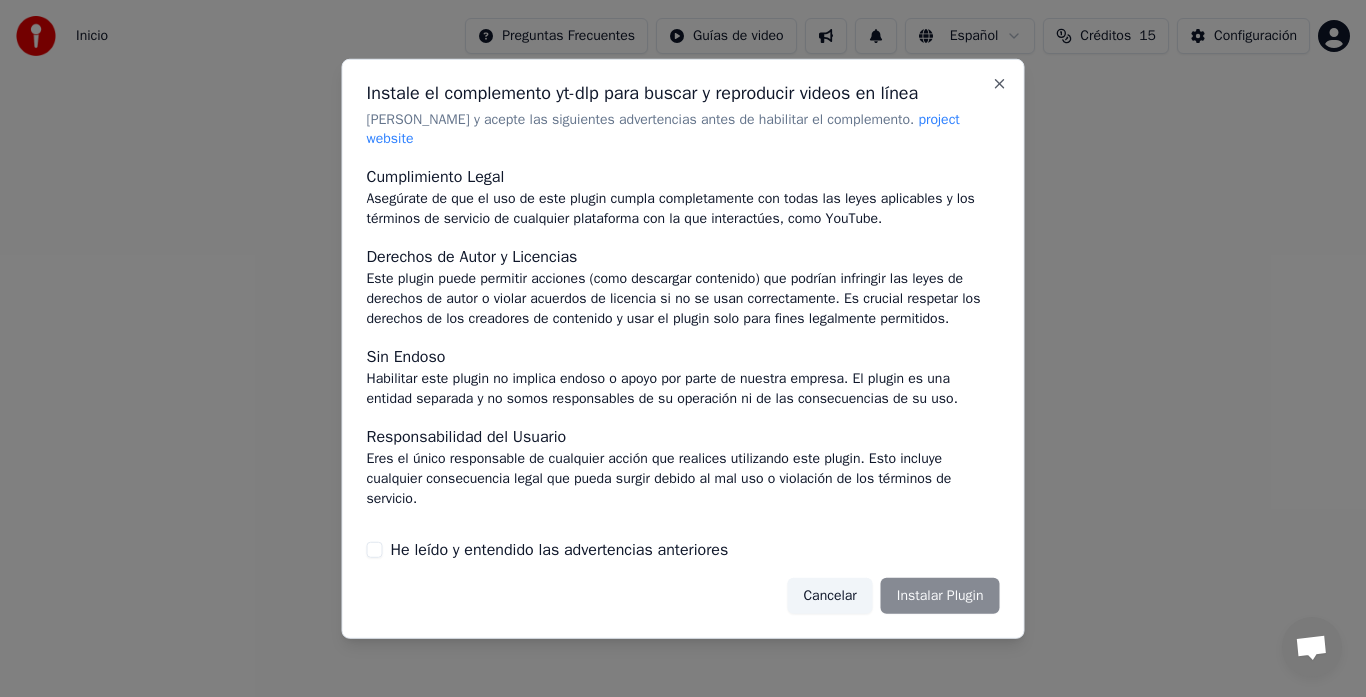 click on "Cancelar" at bounding box center [829, 596] 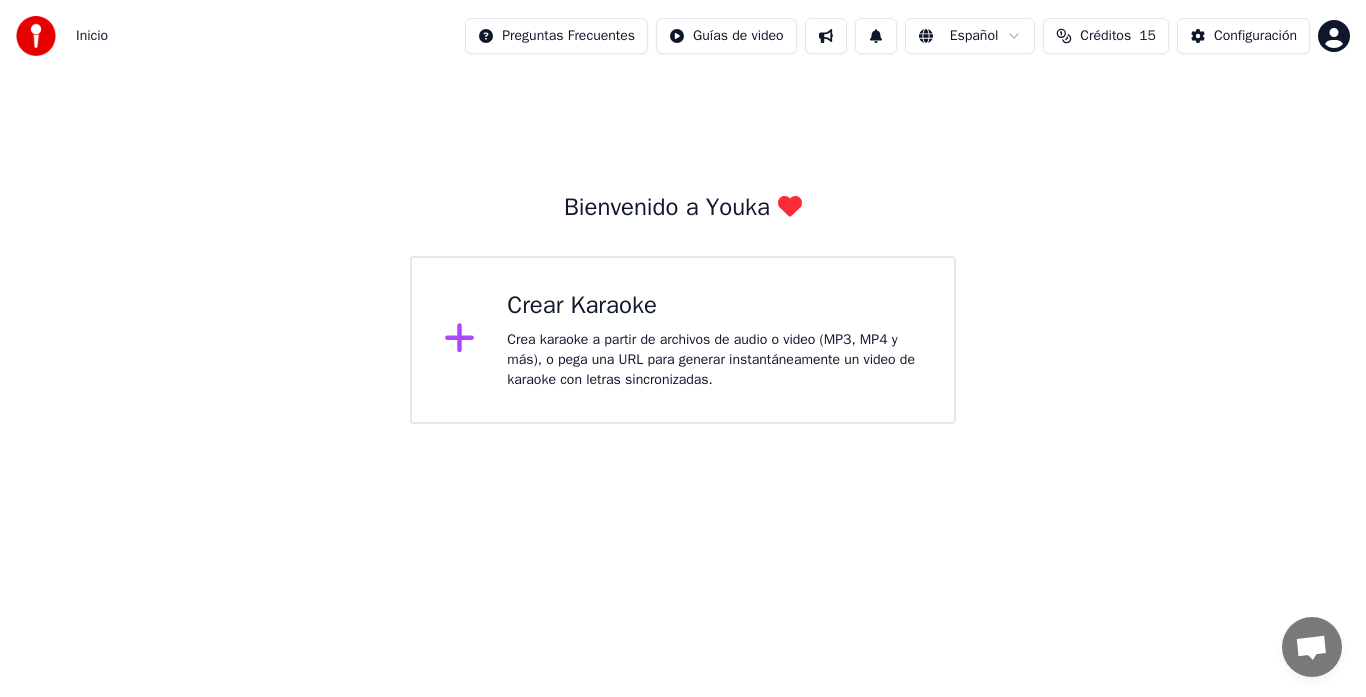click on "Crear Karaoke" at bounding box center [714, 306] 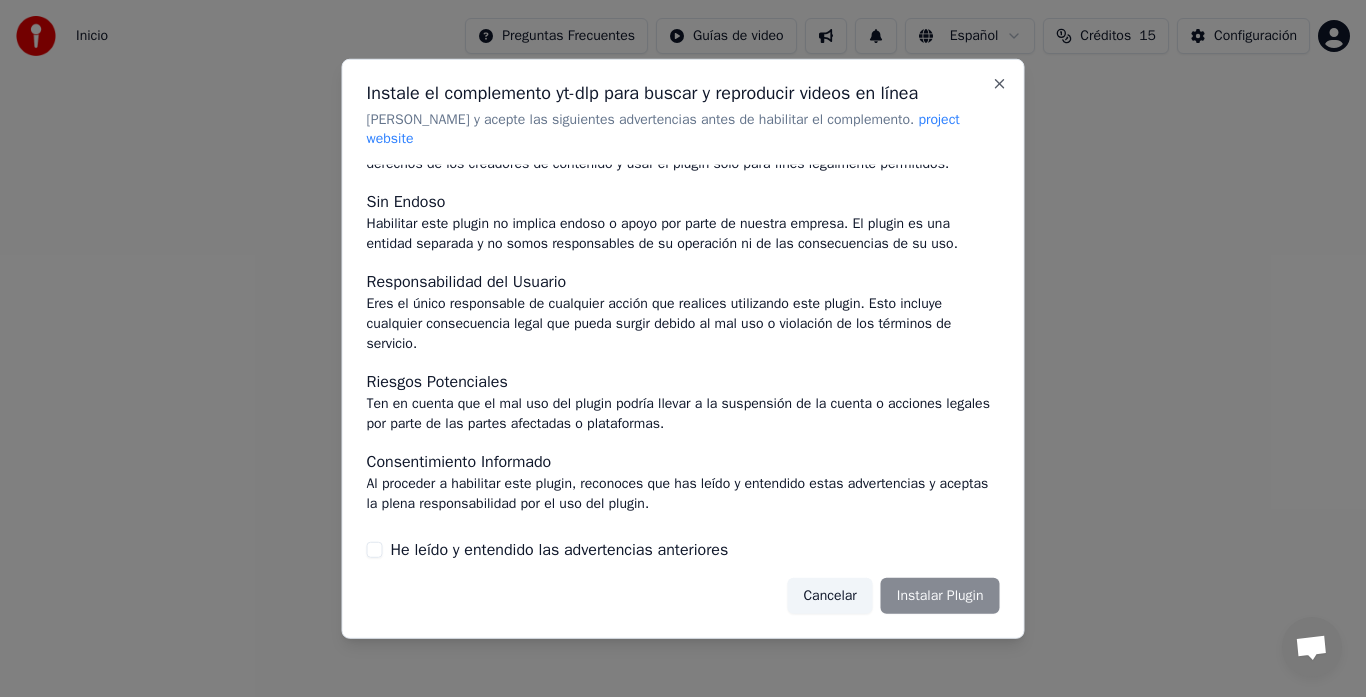 scroll, scrollTop: 0, scrollLeft: 0, axis: both 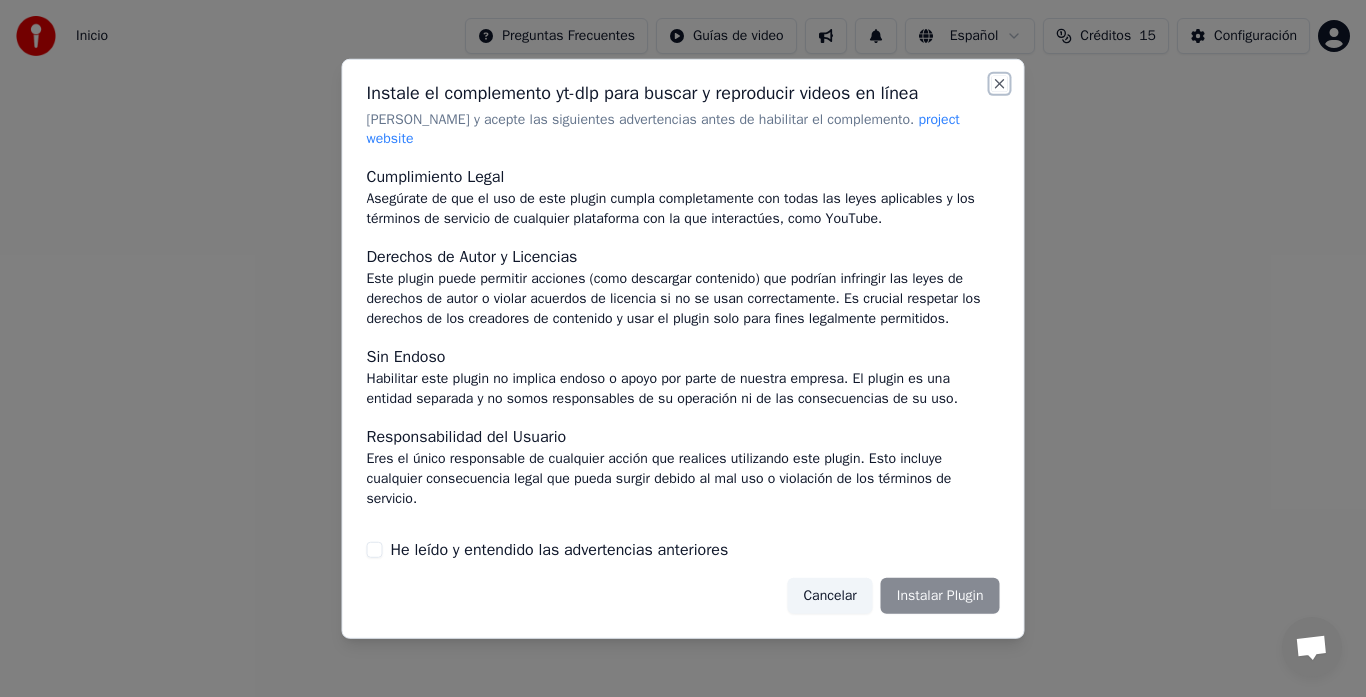 click on "Close" at bounding box center [1000, 83] 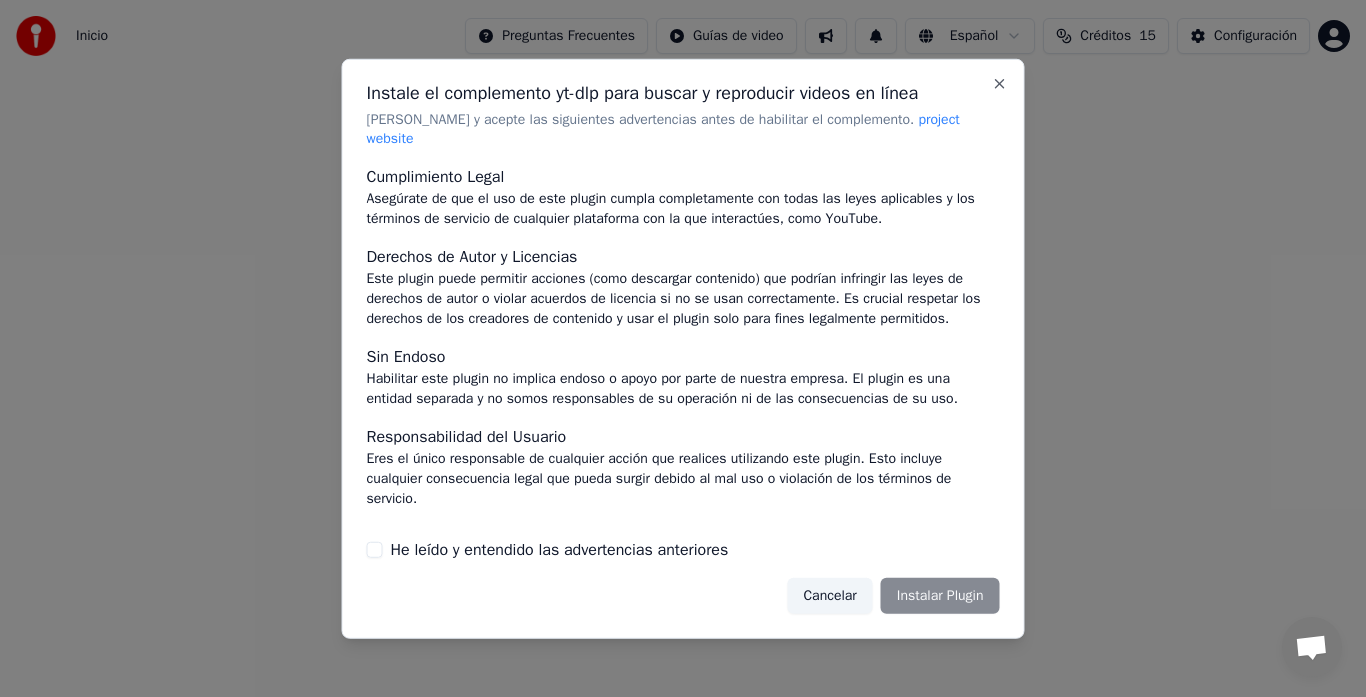 click on "Cancelar" at bounding box center [829, 596] 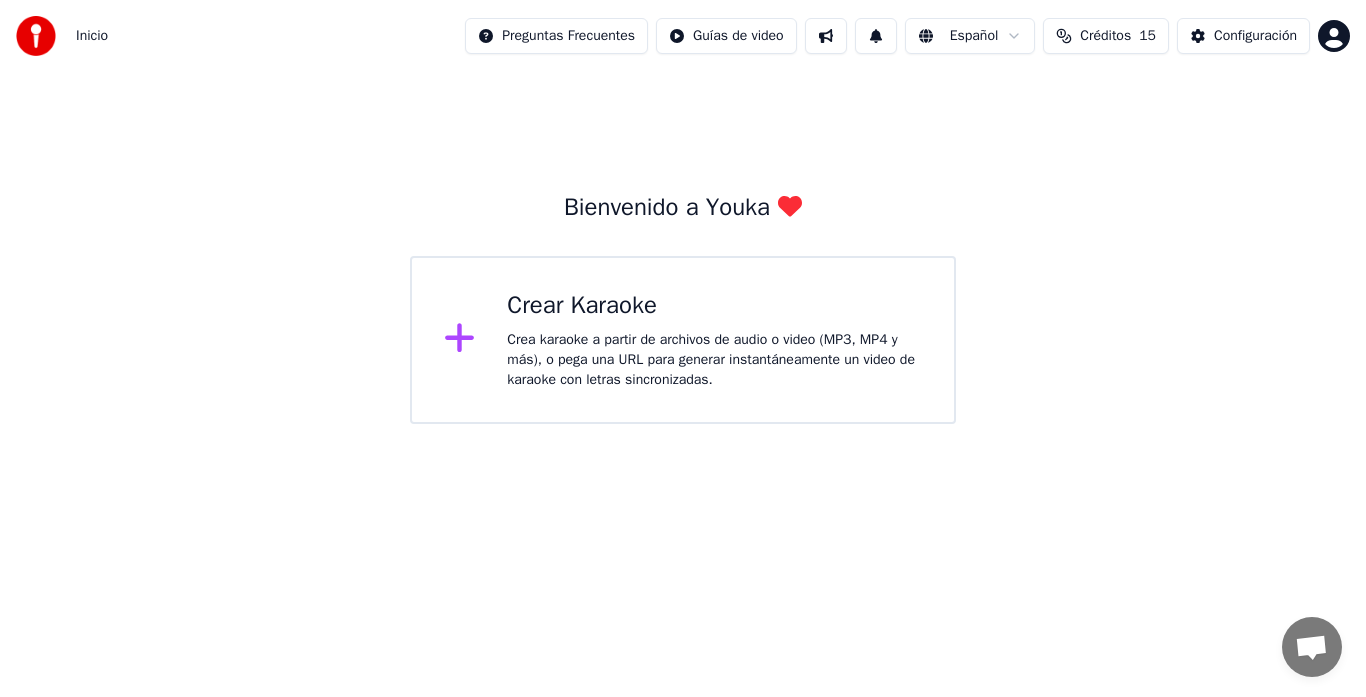click on "Crea karaoke a partir de archivos de audio o video (MP3, MP4 y más), o pega una URL para generar instantáneamente un video de karaoke con letras sincronizadas." at bounding box center [714, 360] 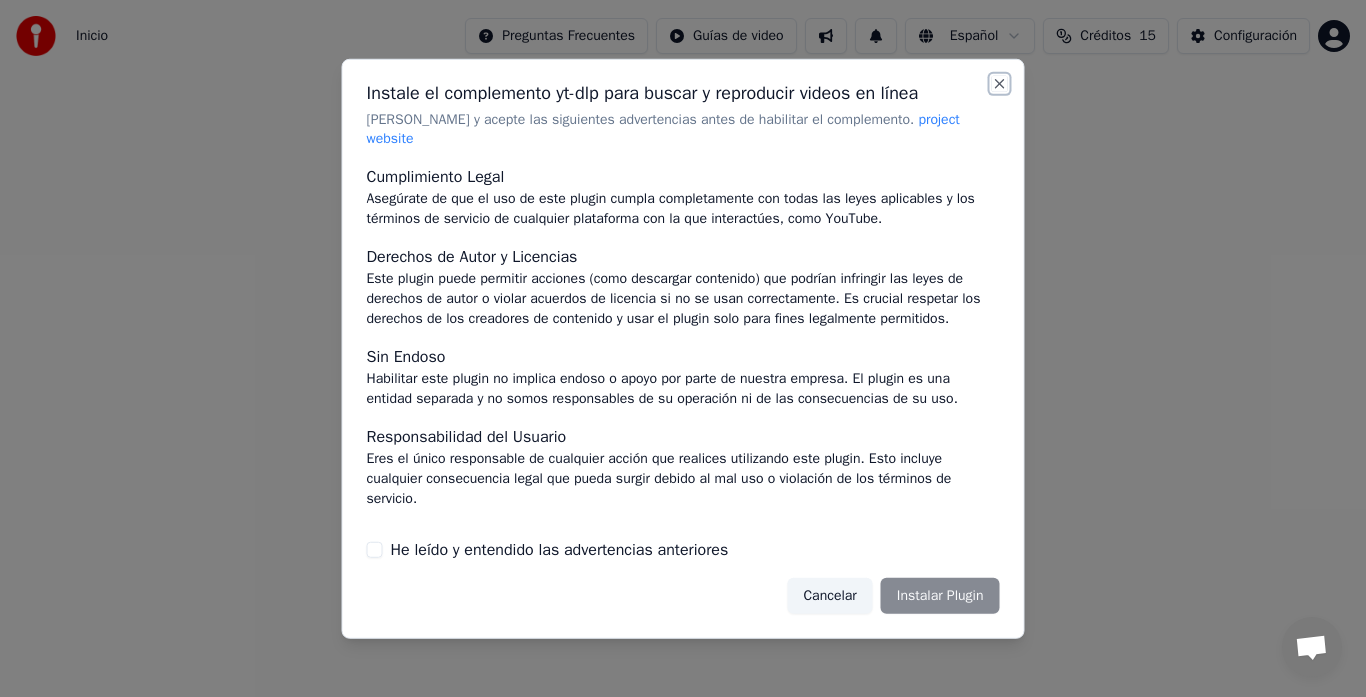 click on "Close" at bounding box center (1000, 83) 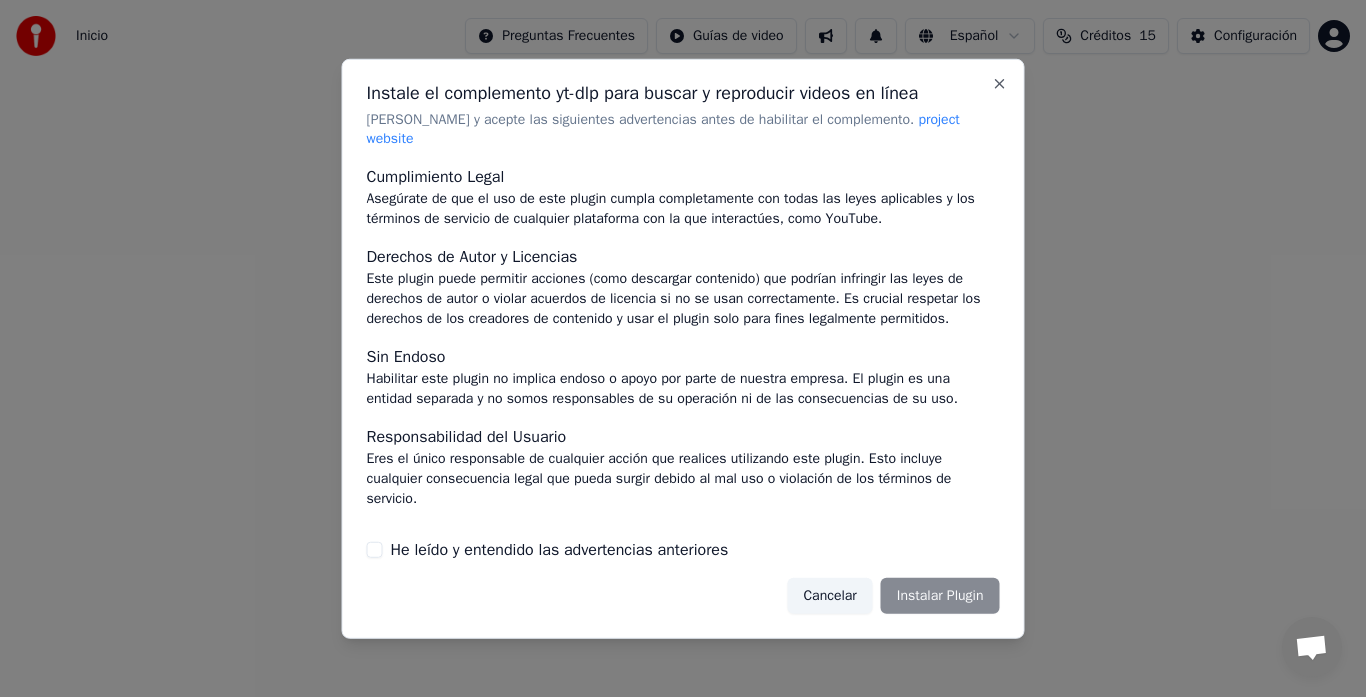 click on "He leído y entendido las advertencias anteriores" at bounding box center (375, 550) 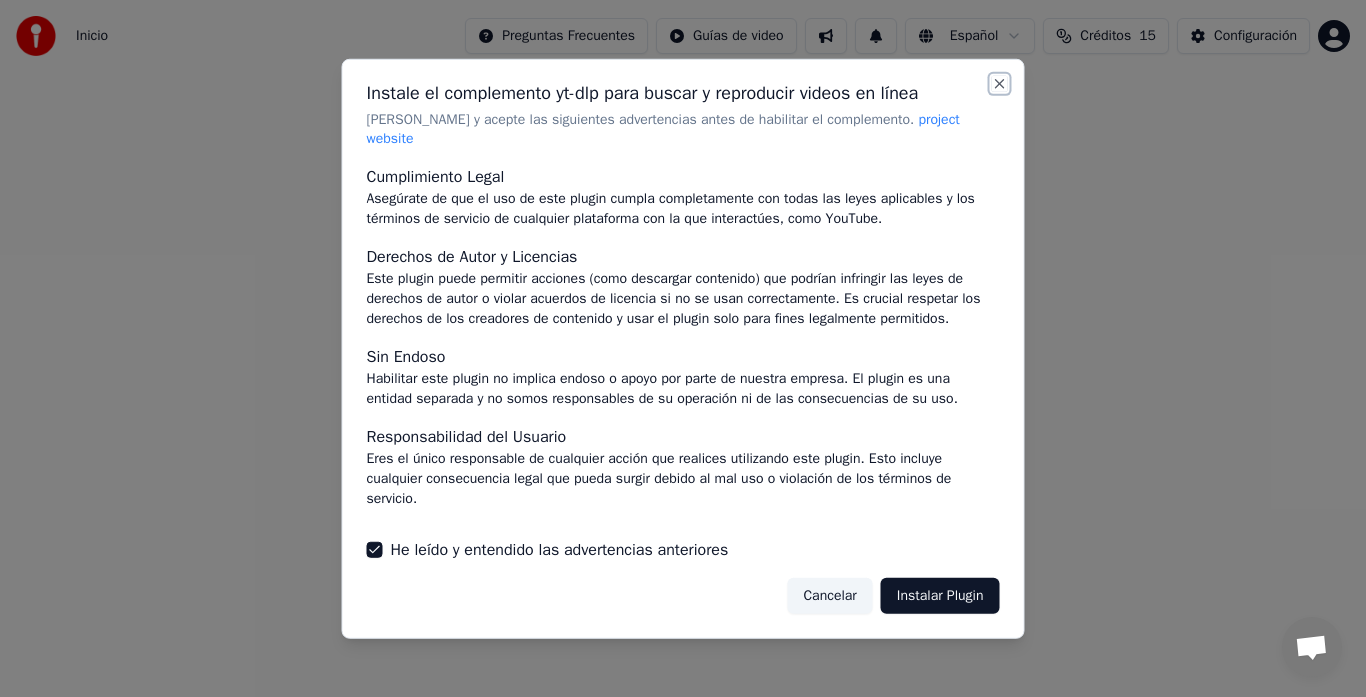 click on "Close" at bounding box center [1000, 83] 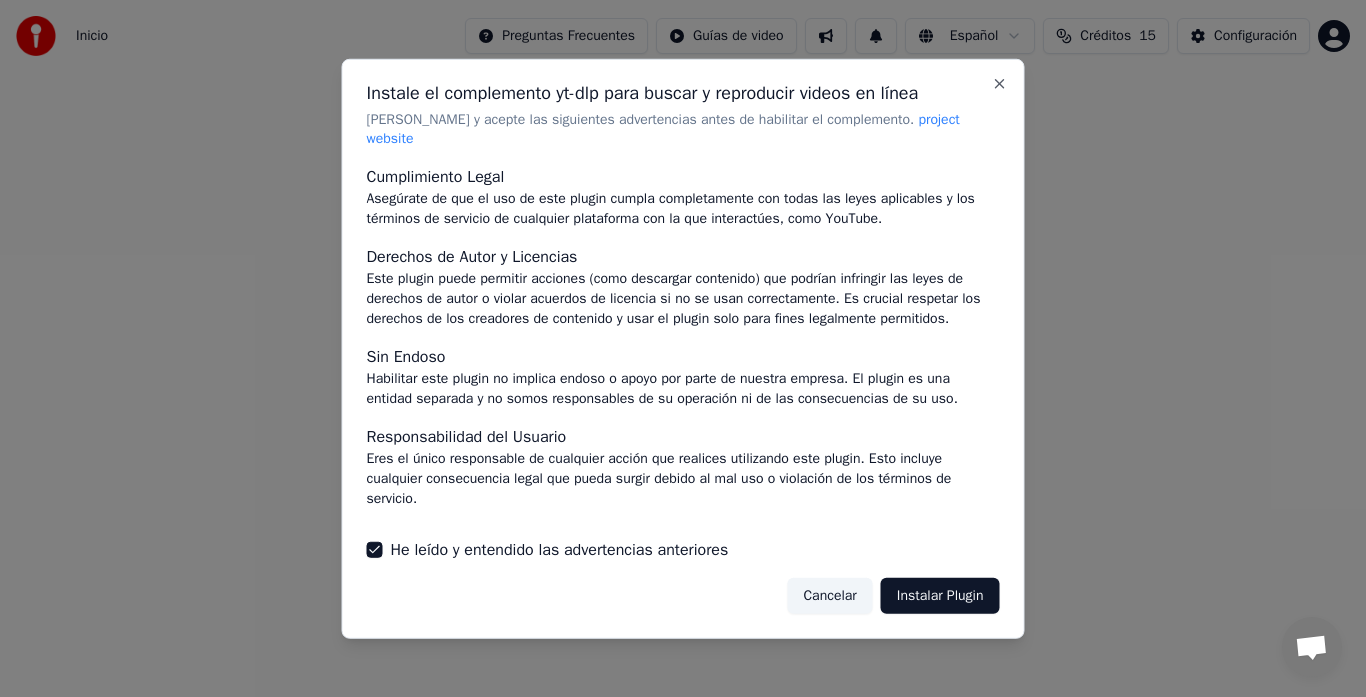 click on "Cancelar" at bounding box center [829, 596] 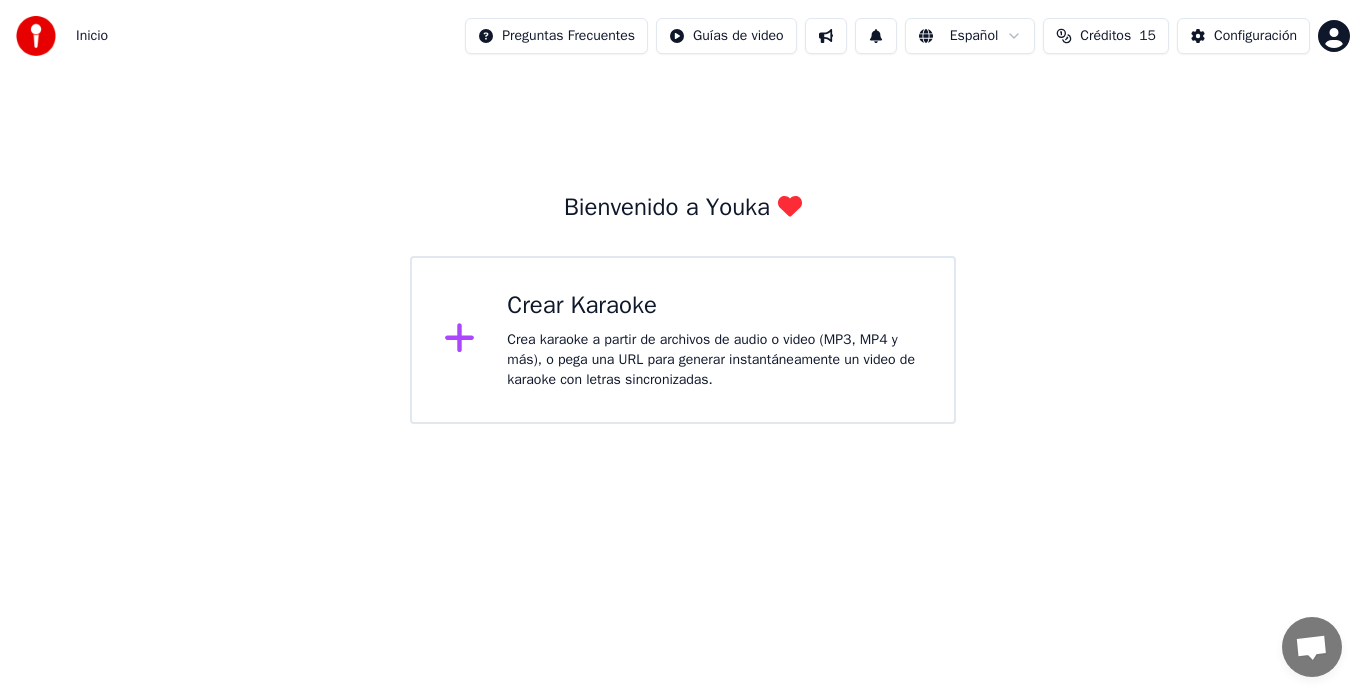 click on "Inicio Preguntas Frecuentes Guías de video Español Créditos 15 Configuración Bienvenido a Youka Crear Karaoke Crea karaoke a partir de archivos de audio o video (MP3, MP4 y más), o pega una URL para generar instantáneamente un video de karaoke con letras sincronizadas." at bounding box center (683, 212) 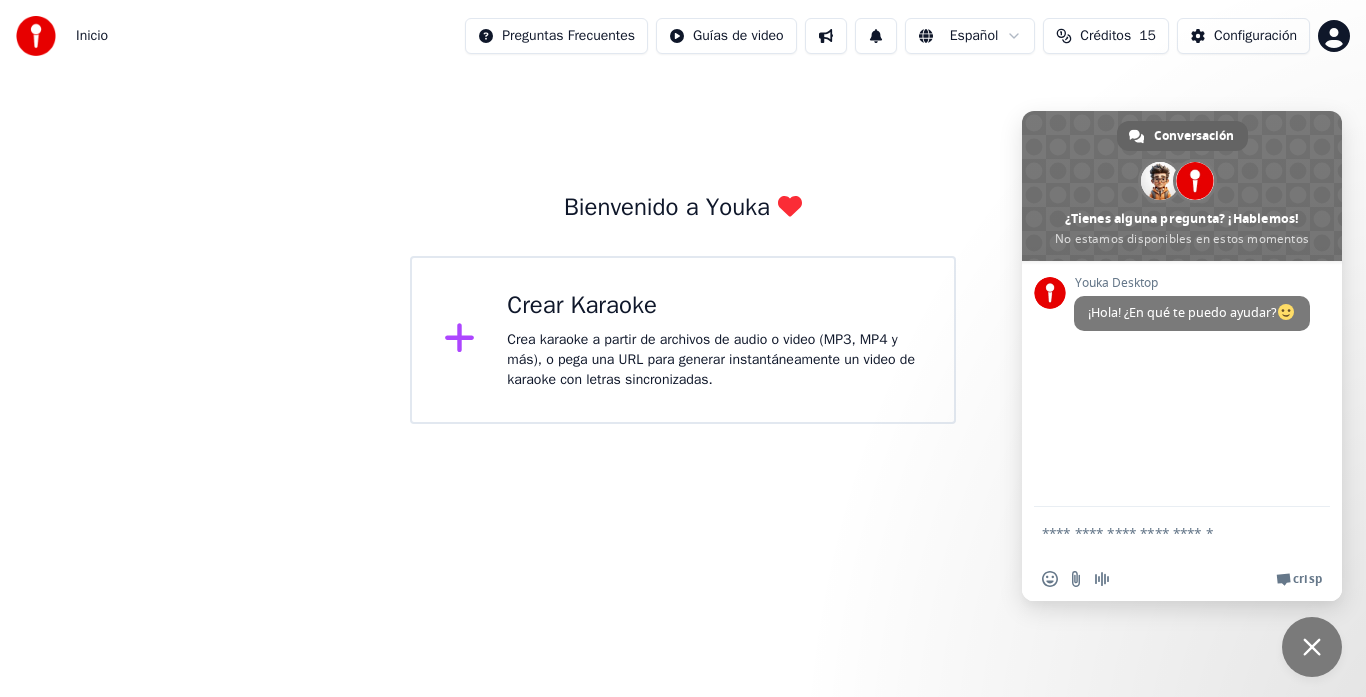 click on "Inicio Preguntas Frecuentes Guías de video Español Créditos 15 Configuración Bienvenido a Youka Crear Karaoke Crea karaoke a partir de archivos de audio o video (MP3, MP4 y más), o pega una URL para generar instantáneamente un video de karaoke con letras sincronizadas. Conversación [PERSON_NAME] ¿Tienes alguna pregunta? ¡Hablemos! No estamos disponibles en estos momentos Red fuera de línea. Reconectando... Por ahora no se pueden recibir ni enviar mensajes. Youka Desktop ¡Hola! ¿En qué te puedo ayudar?  Enviar un archivo Insertar un emoji Enviar un archivo Grabar mensaje de audio We run on Crisp" at bounding box center (683, 212) 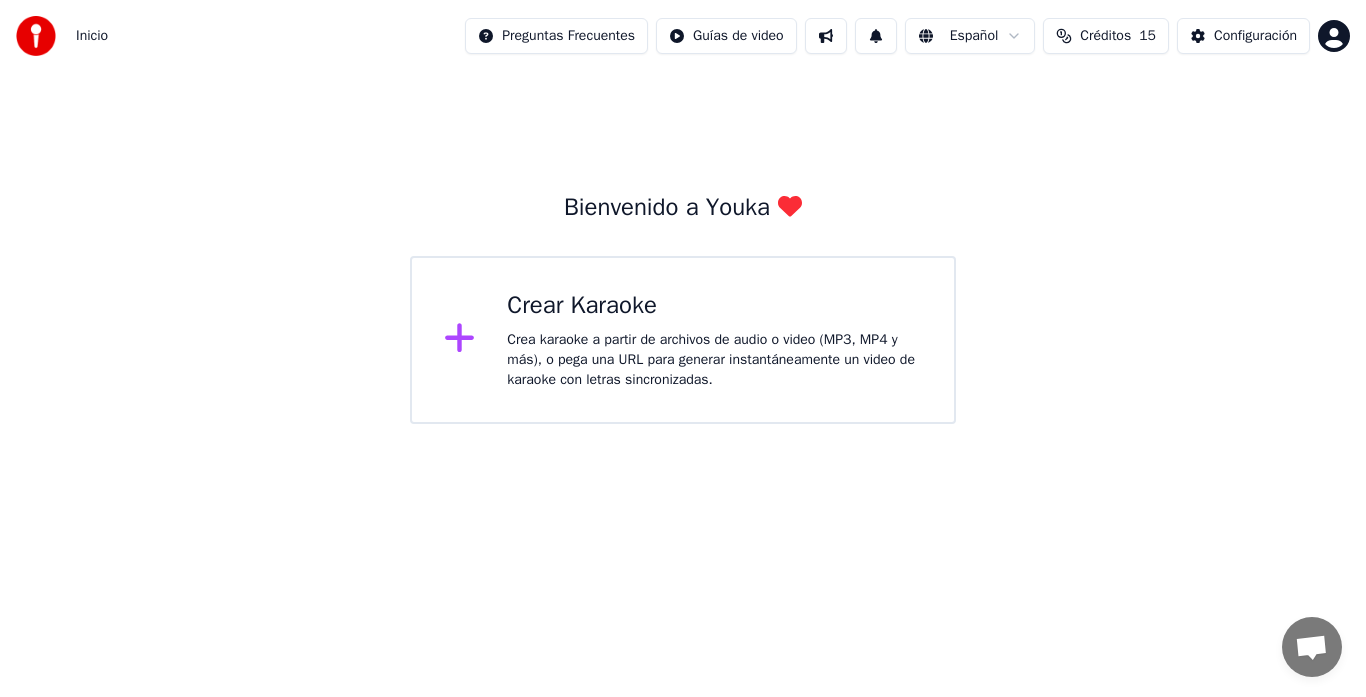 click 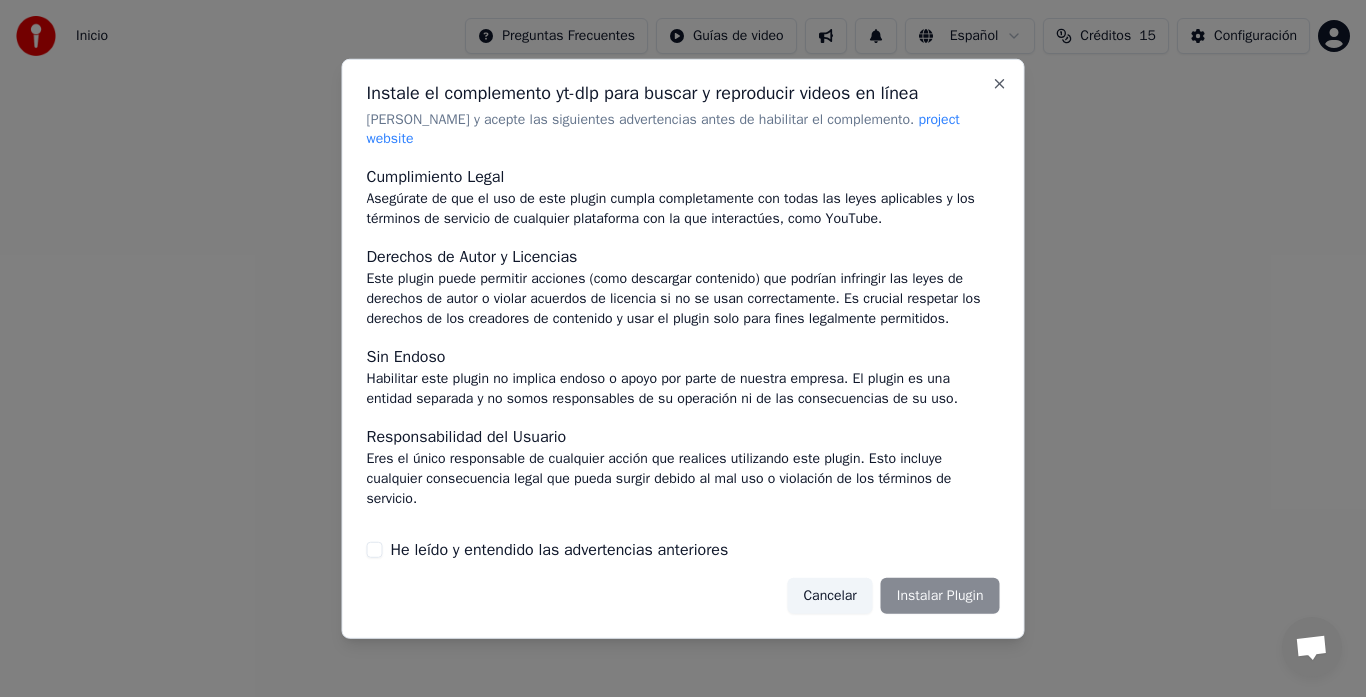 click on "He leído y entendido las advertencias anteriores" at bounding box center (375, 550) 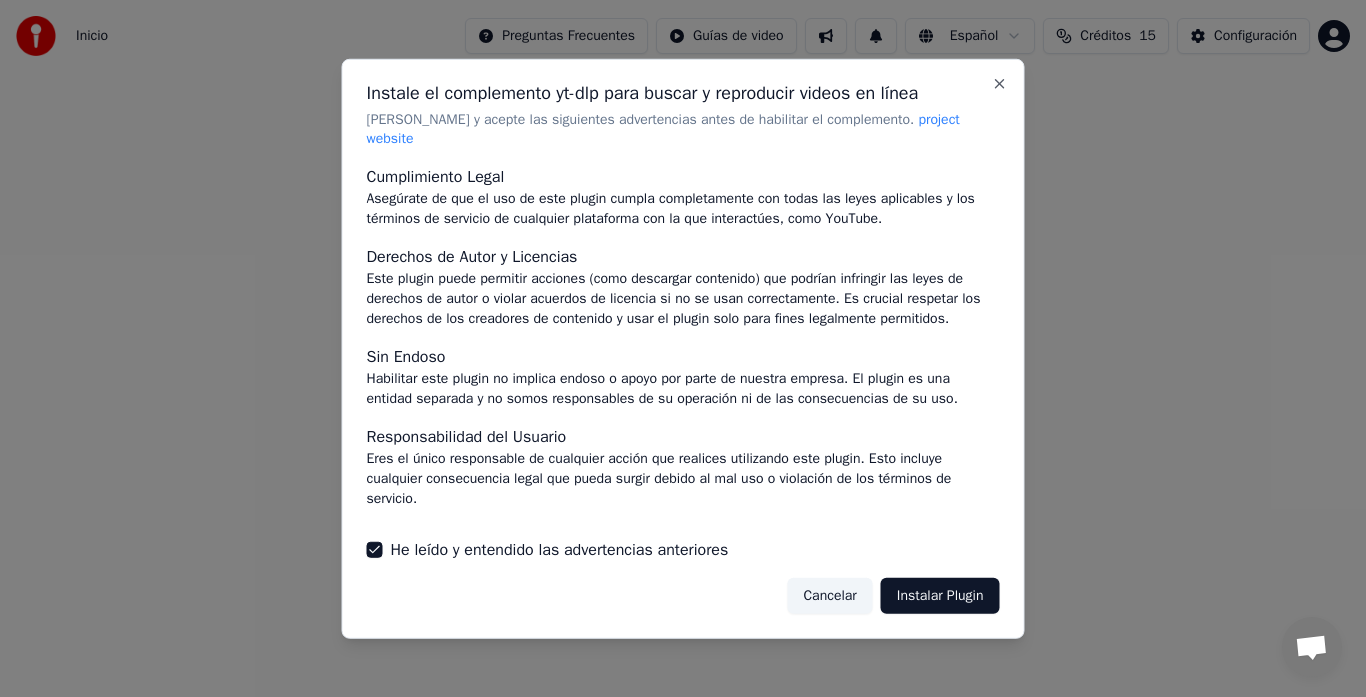 click on "Instalar Plugin" at bounding box center [940, 596] 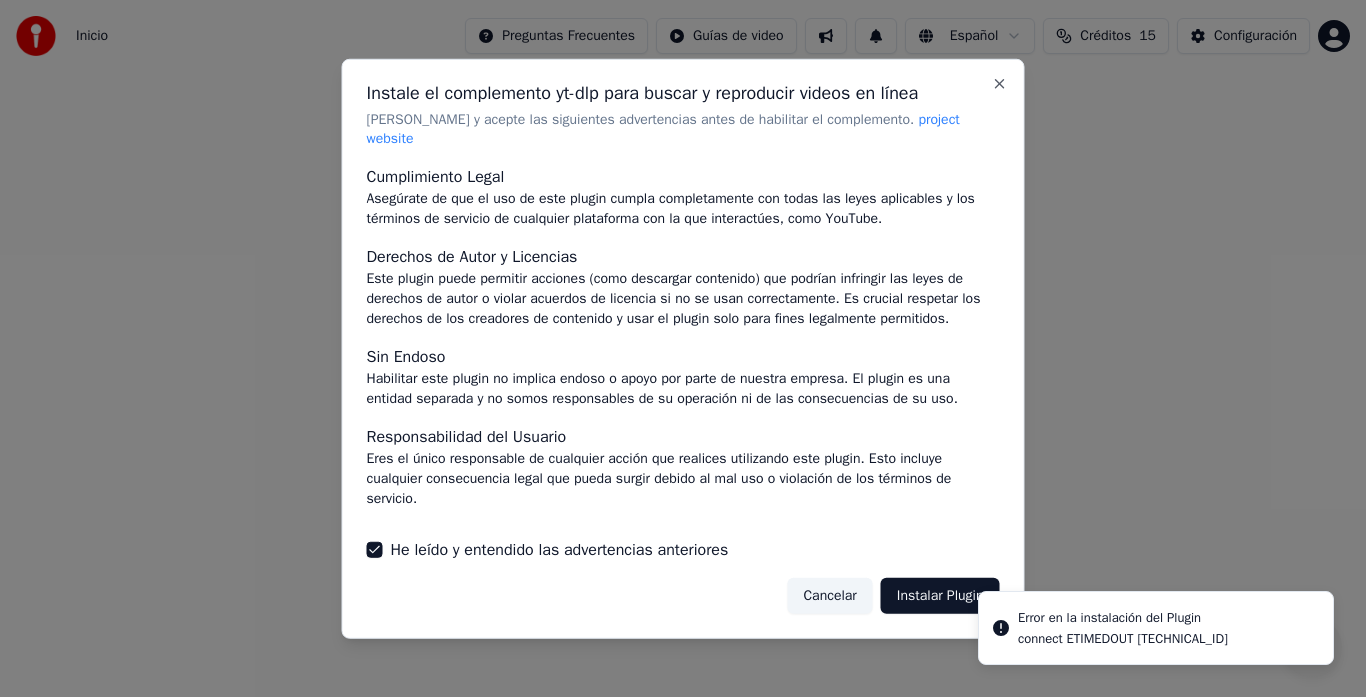 click at bounding box center (683, 348) 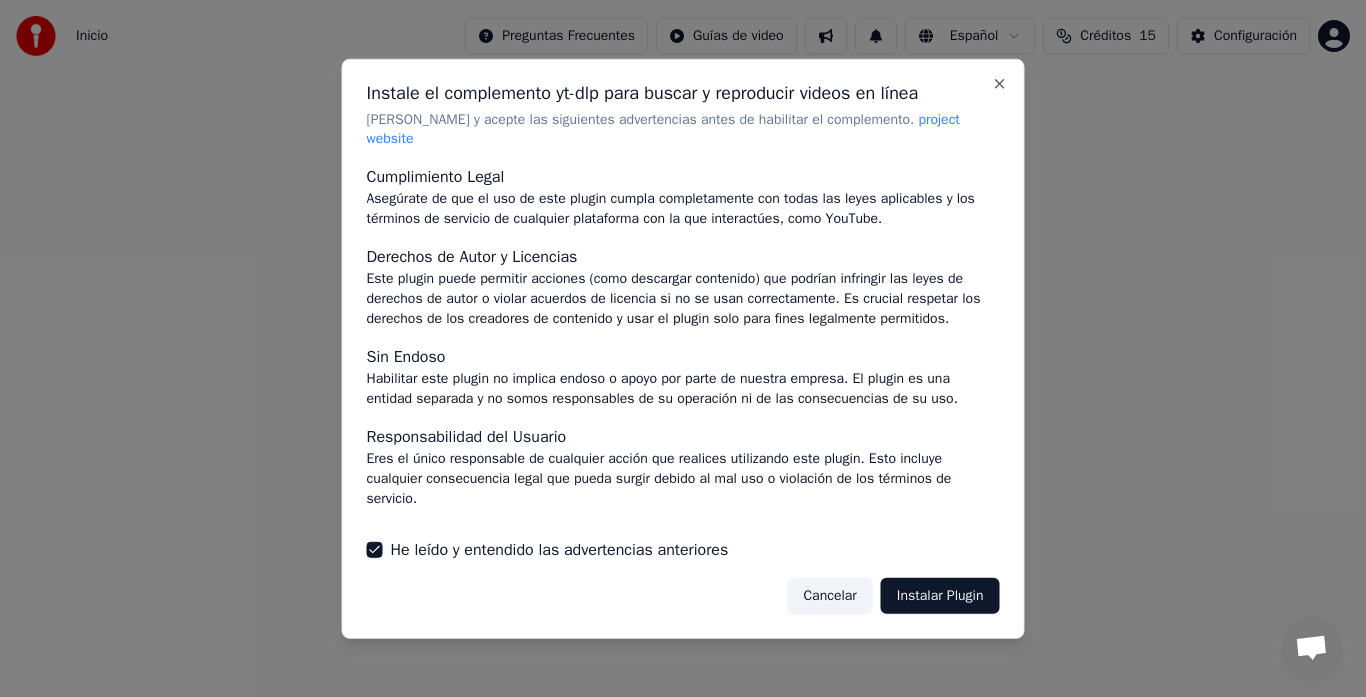 click on "He leído y entendido las advertencias anteriores" at bounding box center [375, 550] 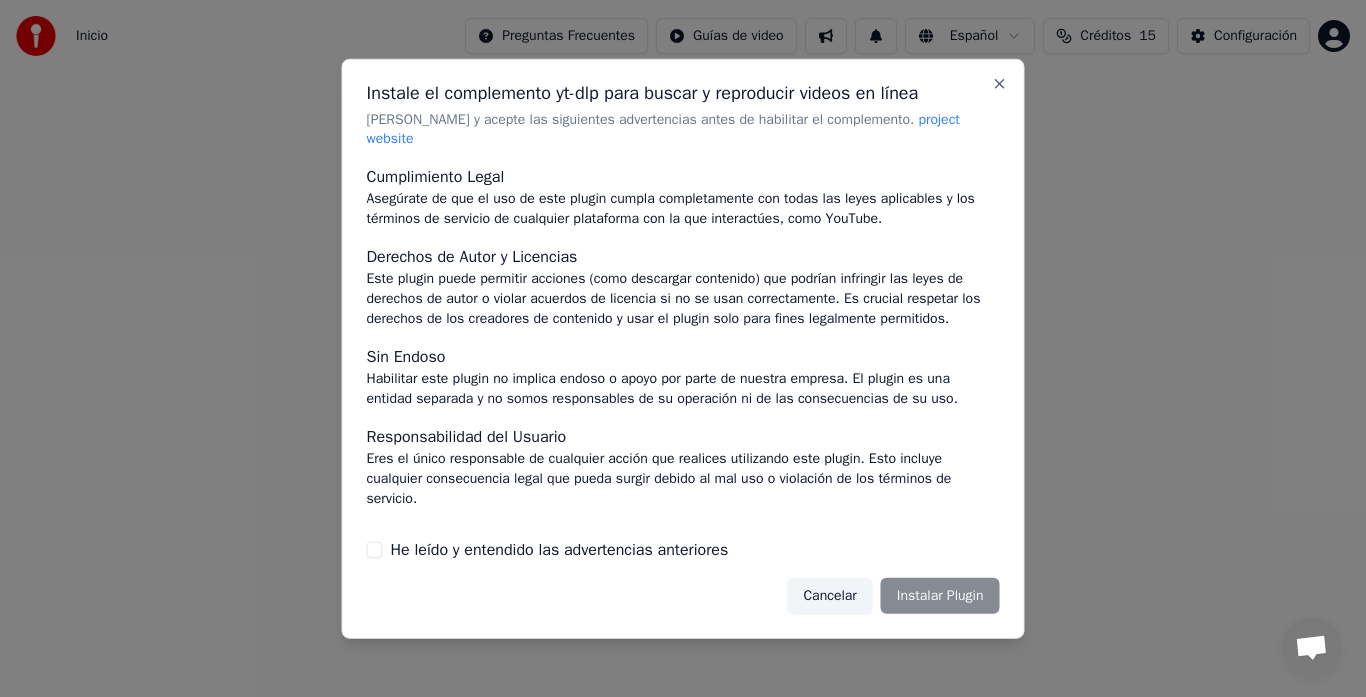 click on "Cancelar Instalar Plugin" at bounding box center (683, 596) 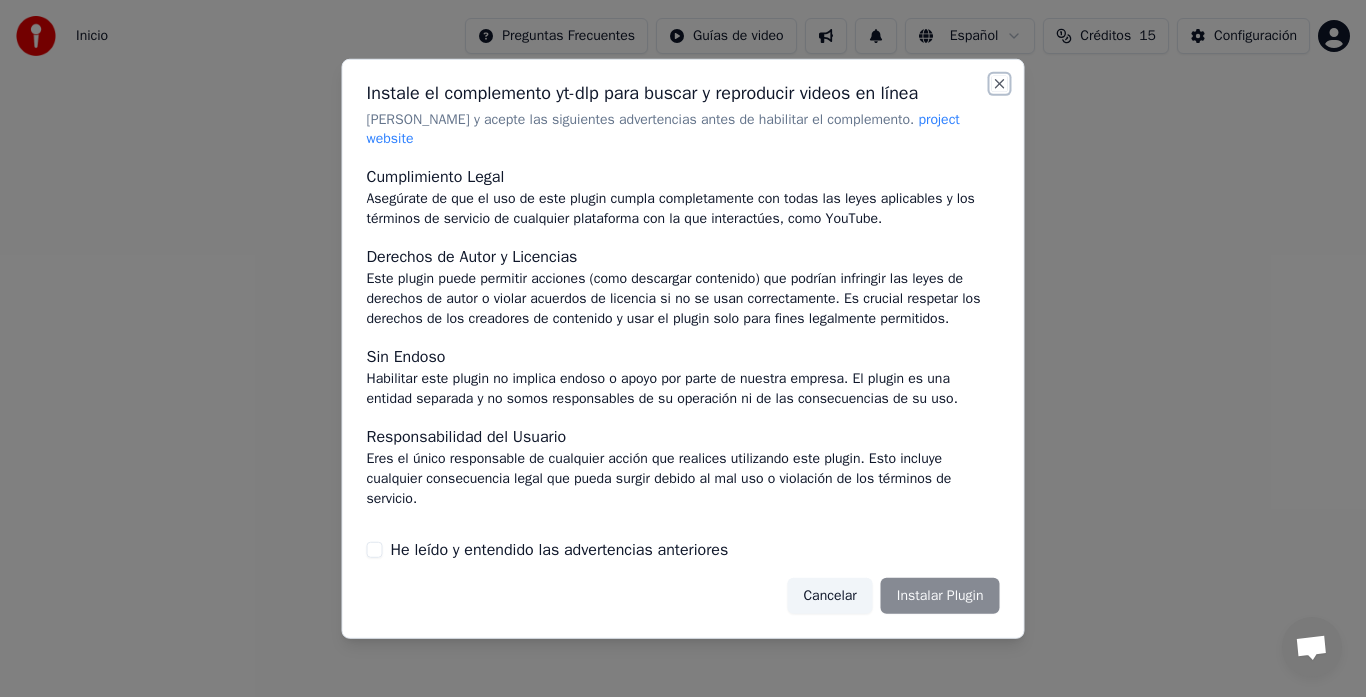 click on "Close" at bounding box center (1000, 83) 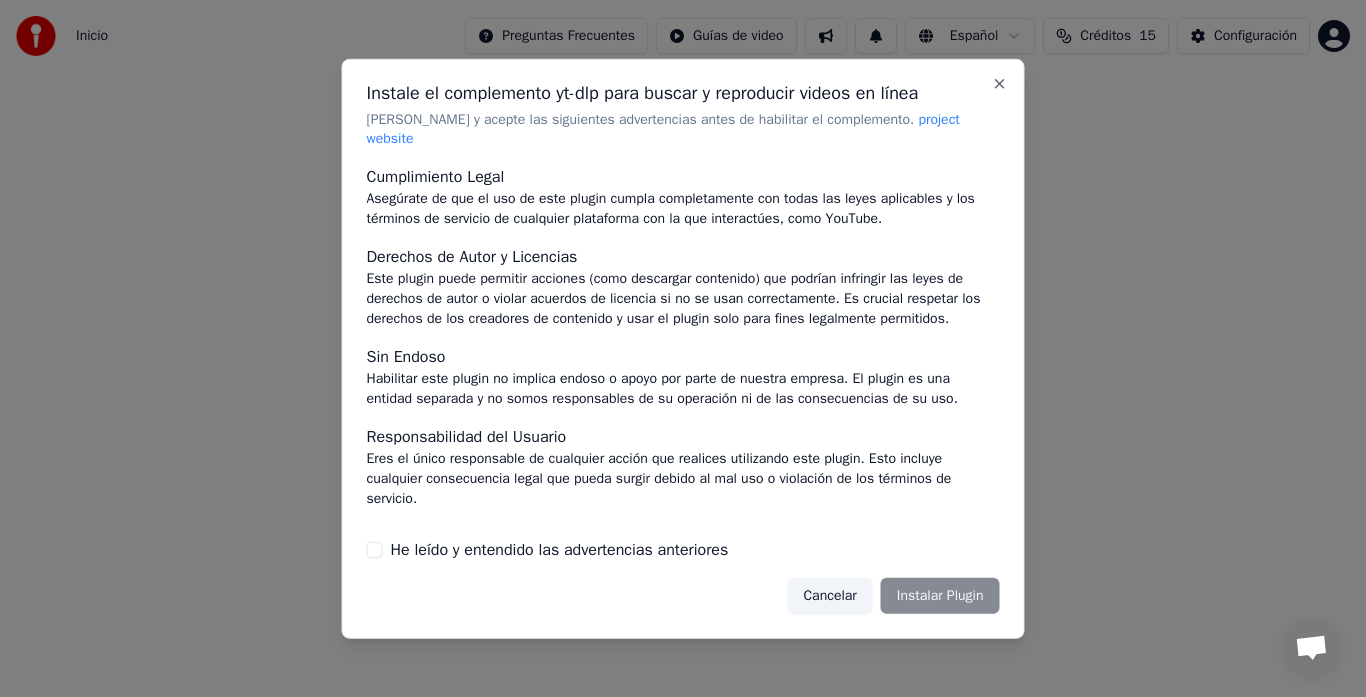 click at bounding box center [683, 348] 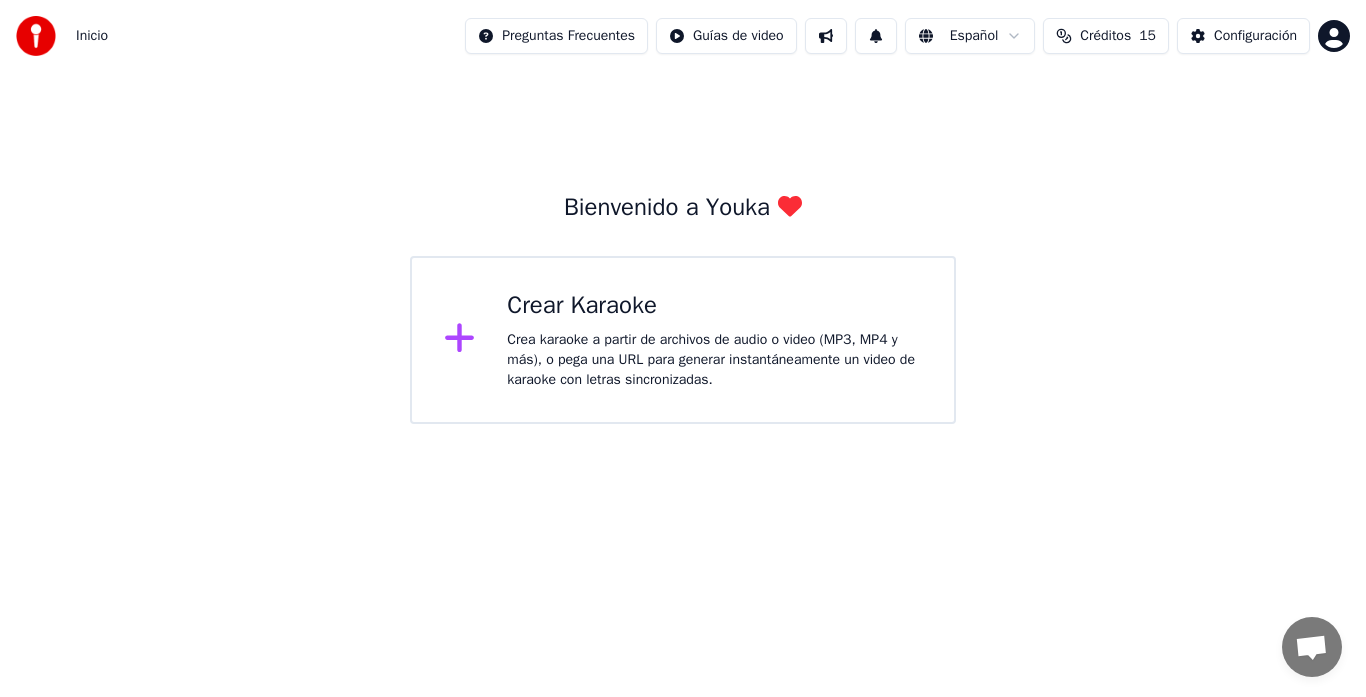 click on "Inicio Preguntas Frecuentes Guías de video Español Créditos 15 Configuración Bienvenido a Youka Crear Karaoke Crea karaoke a partir de archivos de audio o video (MP3, MP4 y más), o pega una URL para generar instantáneamente un video de karaoke con letras sincronizadas. Conversación [PERSON_NAME] ¿Tienes alguna pregunta? ¡Hablemos! No estamos disponibles en estos momentos Red fuera de línea. Reconectando... Por ahora no se pueden recibir ni enviar mensajes. Youka Desktop ¡Hola! ¿En qué te puedo ayudar?  Enviar un archivo Insertar un emoji Enviar un archivo Grabar mensaje de audio We run on Crisp" at bounding box center (683, 212) 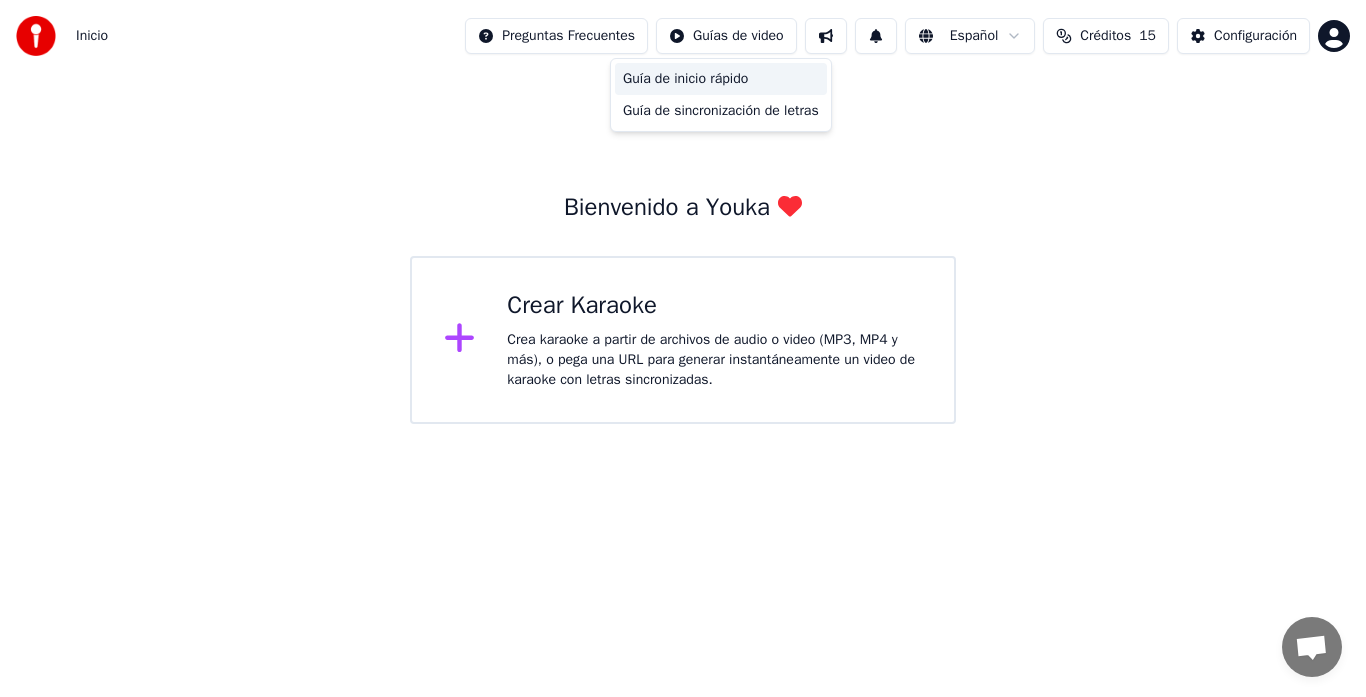 click on "Guía de inicio rápido" at bounding box center (721, 79) 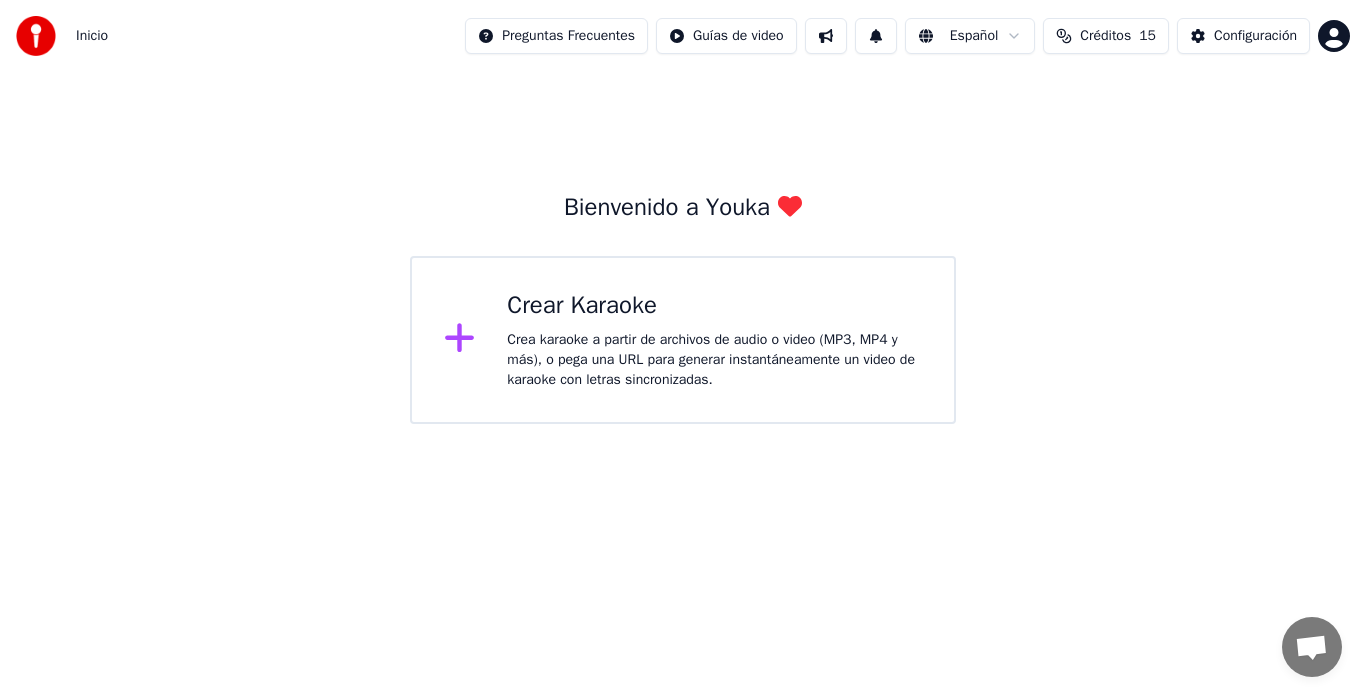 click on "Crea karaoke a partir de archivos de audio o video (MP3, MP4 y más), o pega una URL para generar instantáneamente un video de karaoke con letras sincronizadas." at bounding box center (714, 360) 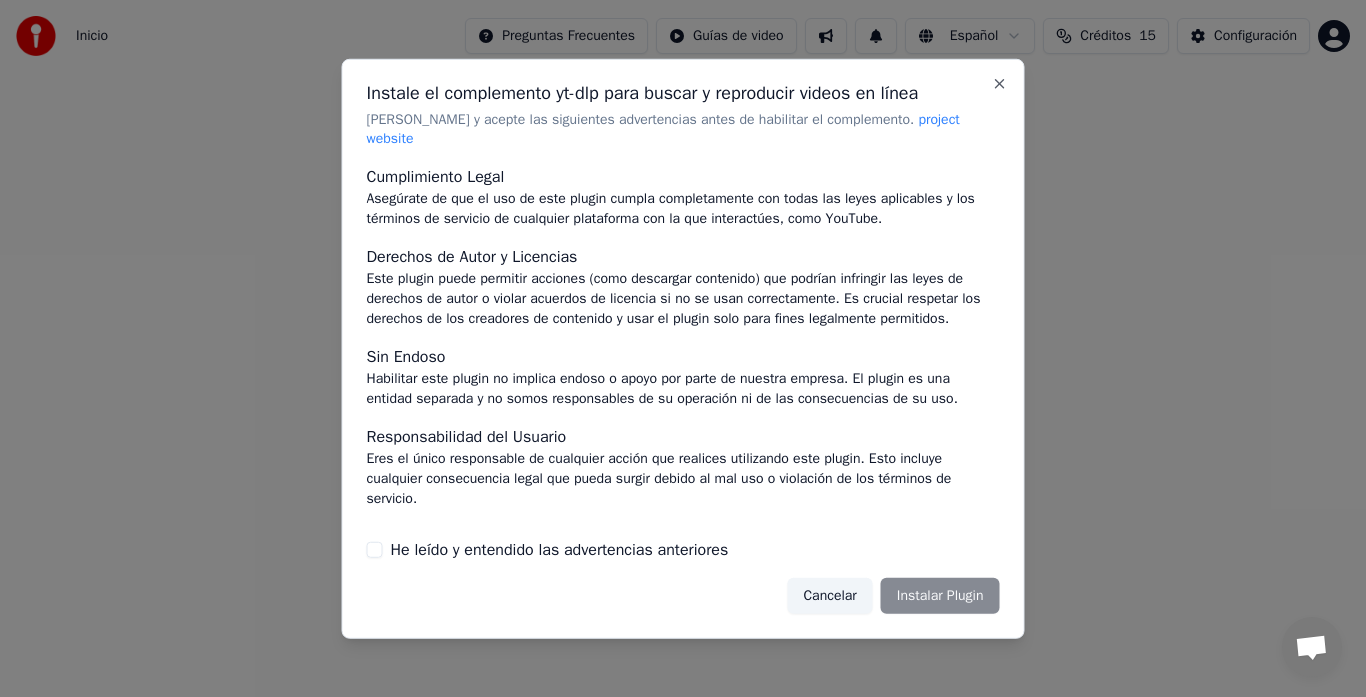 click on "He leído y entendido las advertencias anteriores" at bounding box center (375, 550) 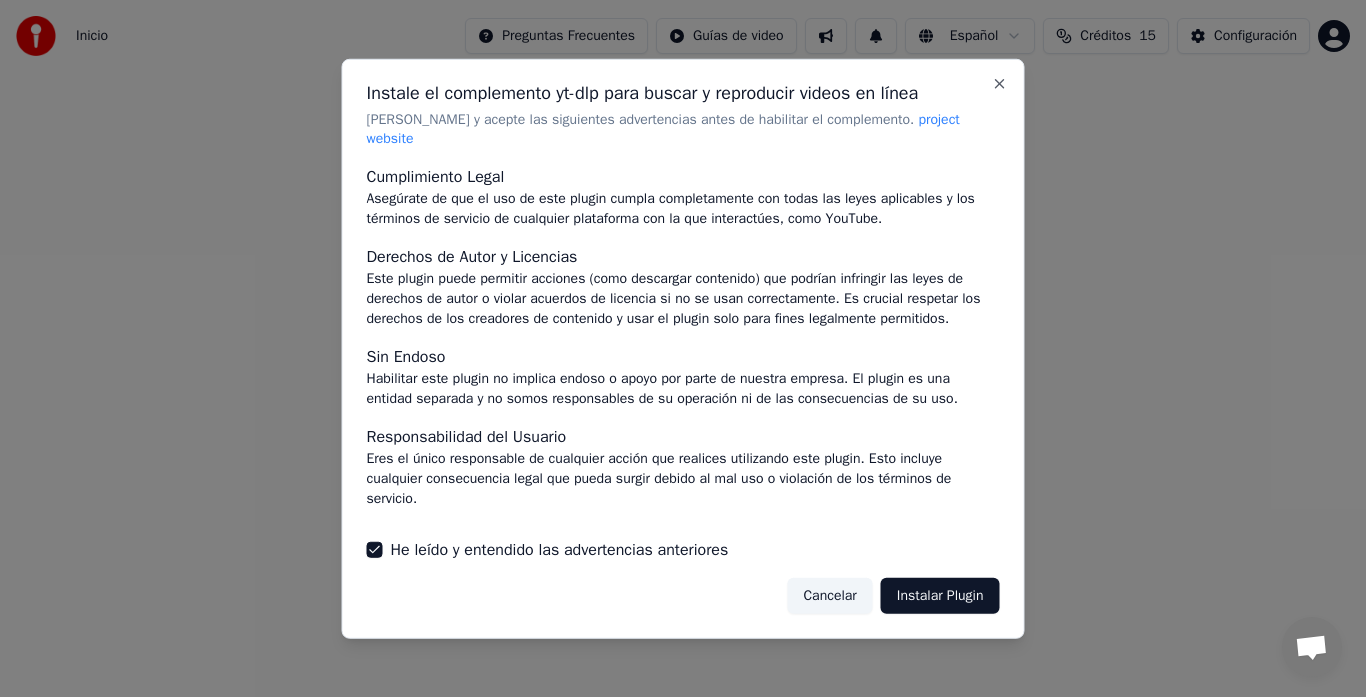 click on "Instalar Plugin" at bounding box center [940, 596] 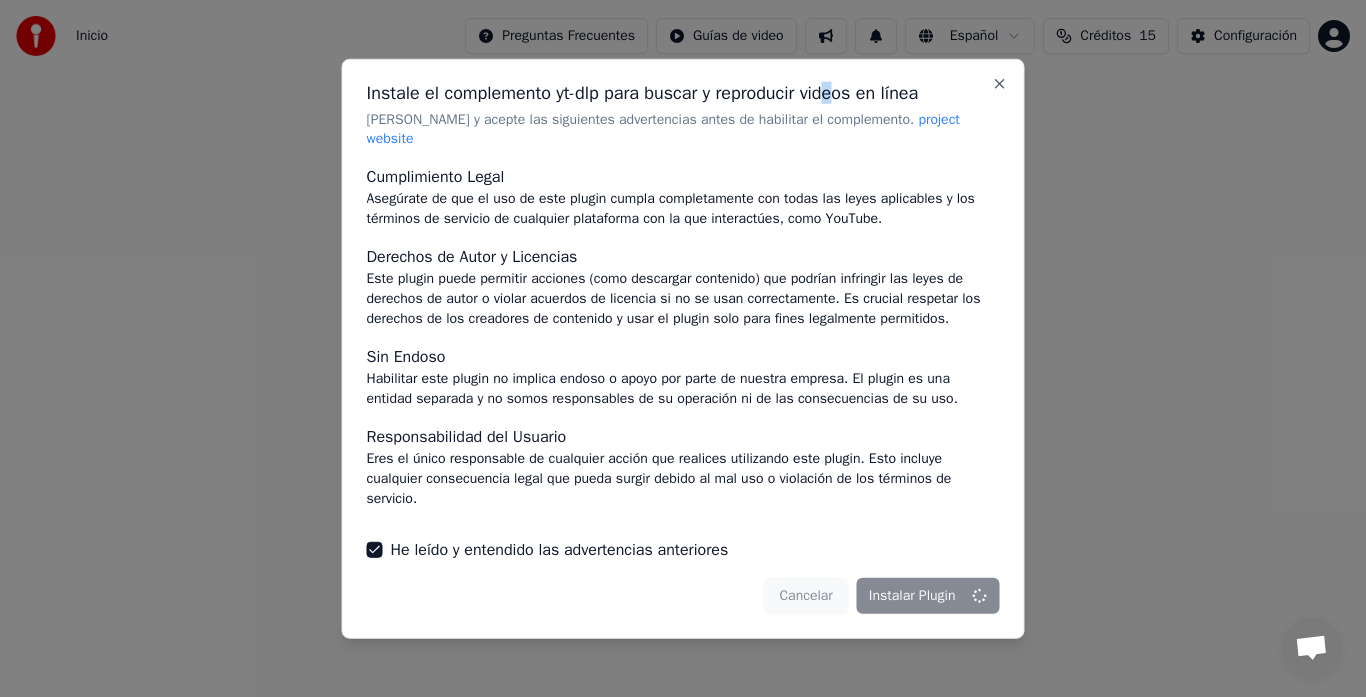 click on "Instale el complemento yt-dlp para buscar y reproducir videos en línea Lea y acepte las siguientes advertencias antes de habilitar el complemento.   project website Cumplimiento Legal Asegúrate de que el uso de este plugin cumpla completamente con todas las leyes aplicables y los términos de servicio de cualquier plataforma con la que interactúes, como YouTube. Derechos de Autor y Licencias Este plugin puede permitir acciones (como descargar contenido) que podrían infringir las leyes de derechos de autor o violar acuerdos de licencia si no se usan correctamente. Es crucial respetar los derechos de los creadores de contenido y usar el plugin solo para fines legalmente permitidos. Sin Endoso Habilitar este plugin no implica endoso o apoyo por parte de nuestra empresa. El plugin es una entidad separada y no somos responsables de su operación ni de las consecuencias de su uso. Responsabilidad del Usuario Riesgos Potenciales Consentimiento Informado He leído y entendido las advertencias anteriores Cancelar" at bounding box center [683, 348] 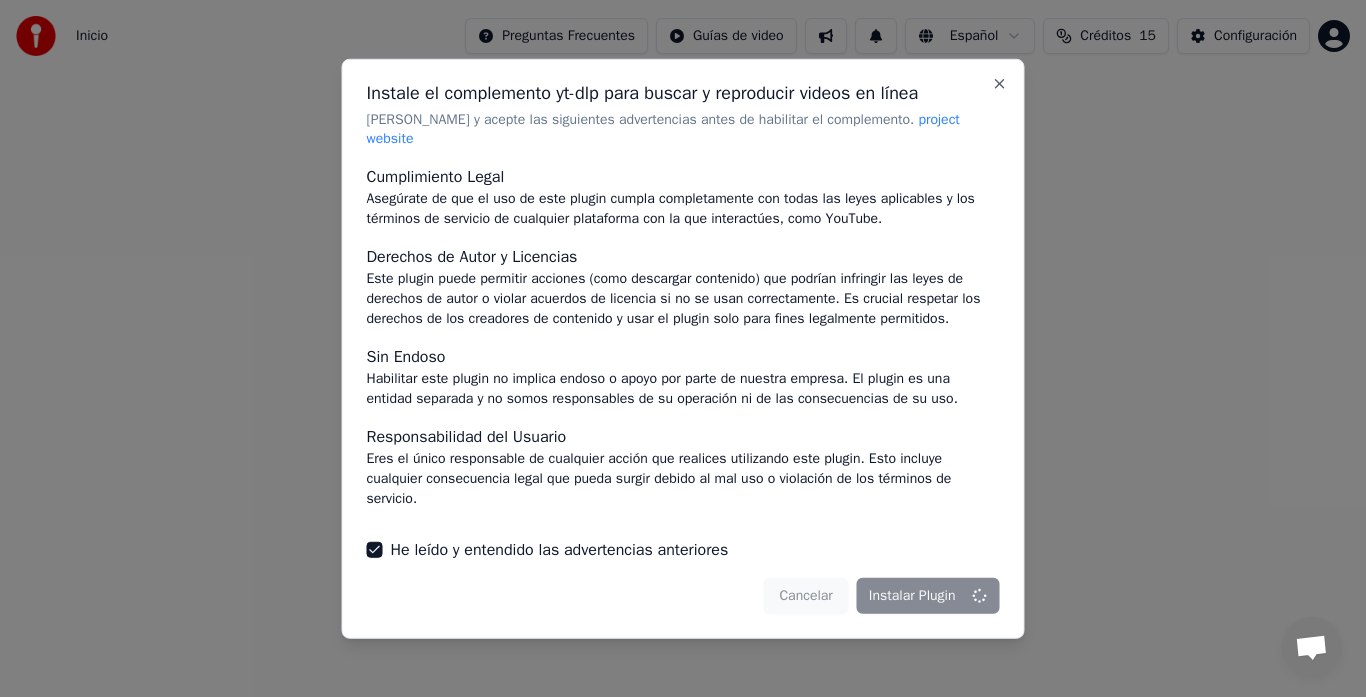 click on "project website" at bounding box center (663, 128) 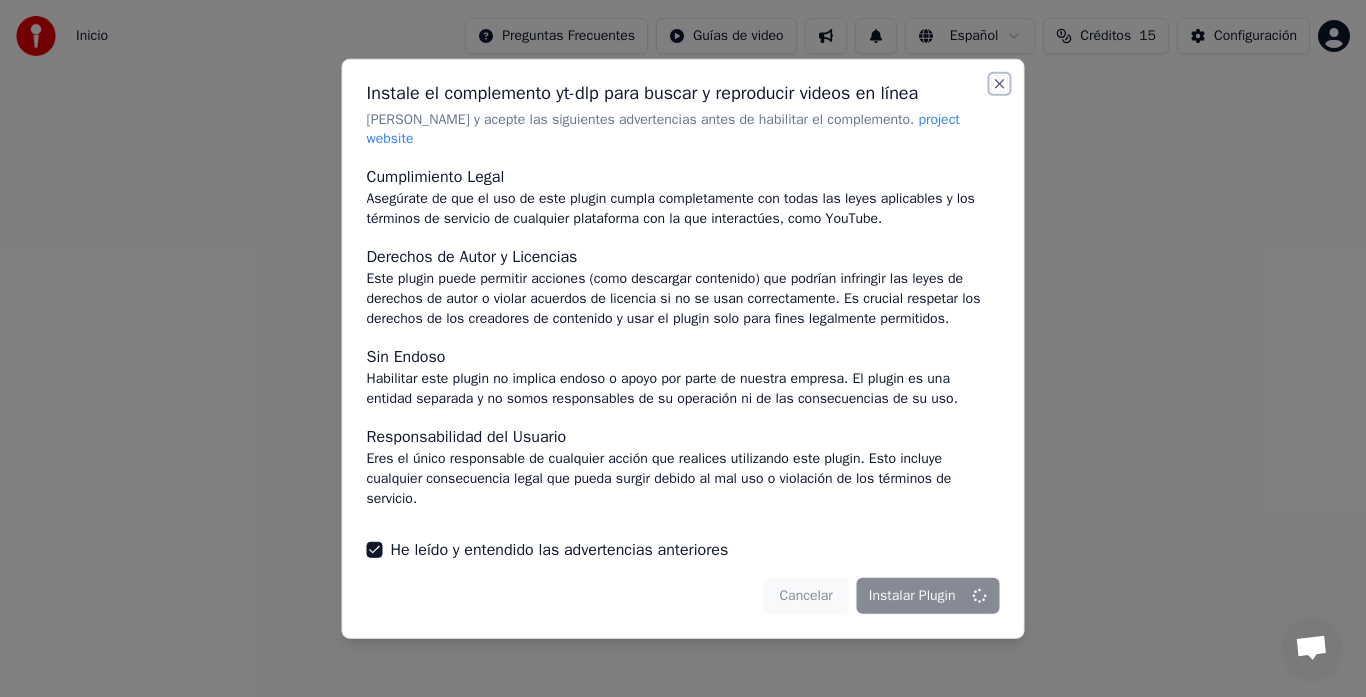 click on "Close" at bounding box center [1000, 83] 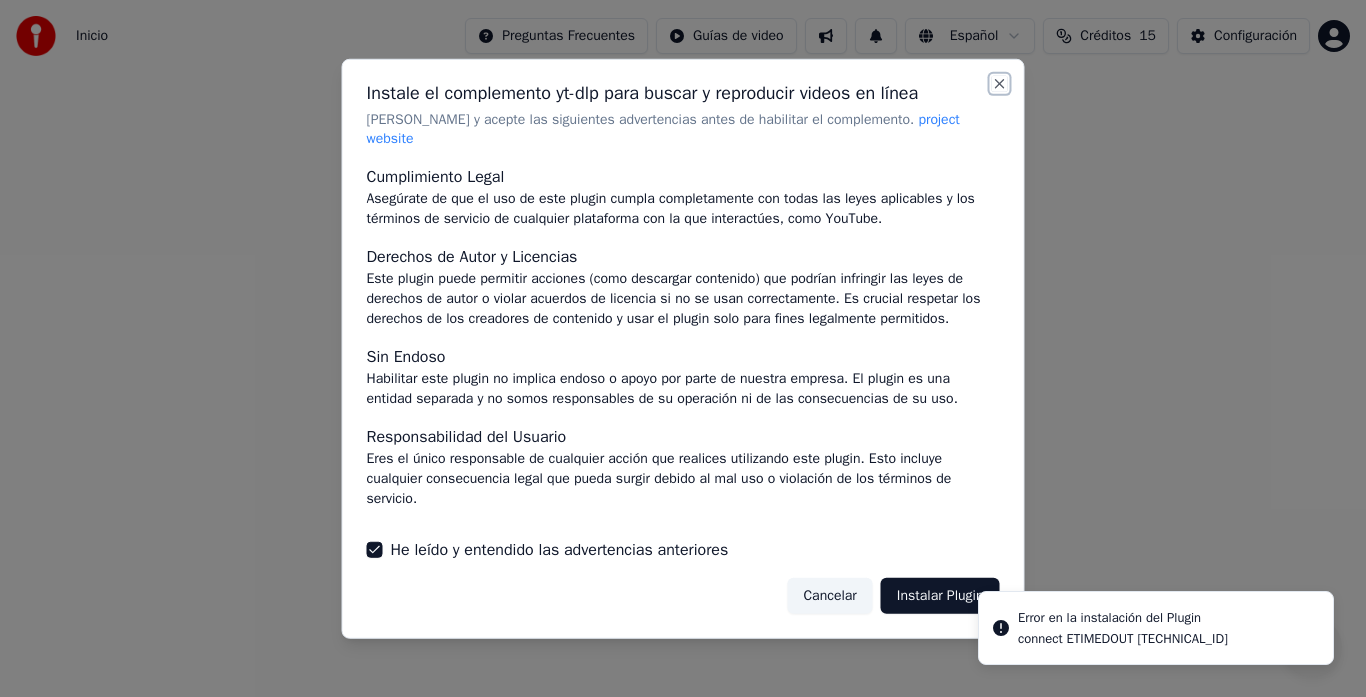 click on "Close" at bounding box center (1000, 83) 